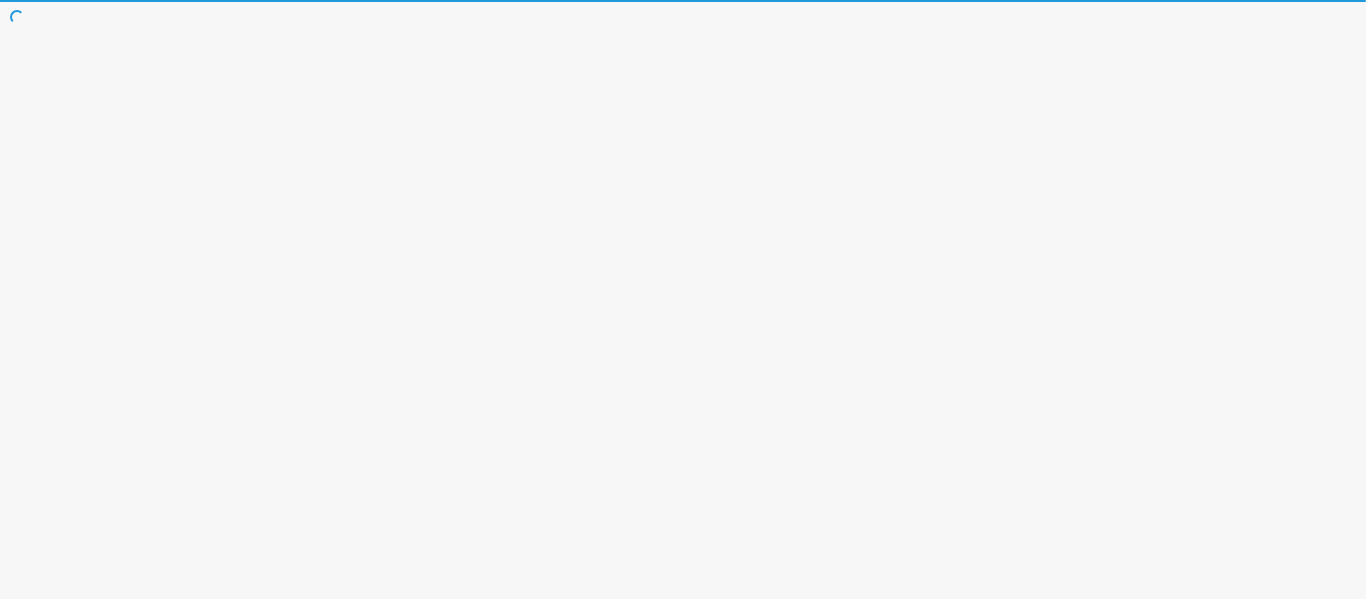 scroll, scrollTop: 0, scrollLeft: 0, axis: both 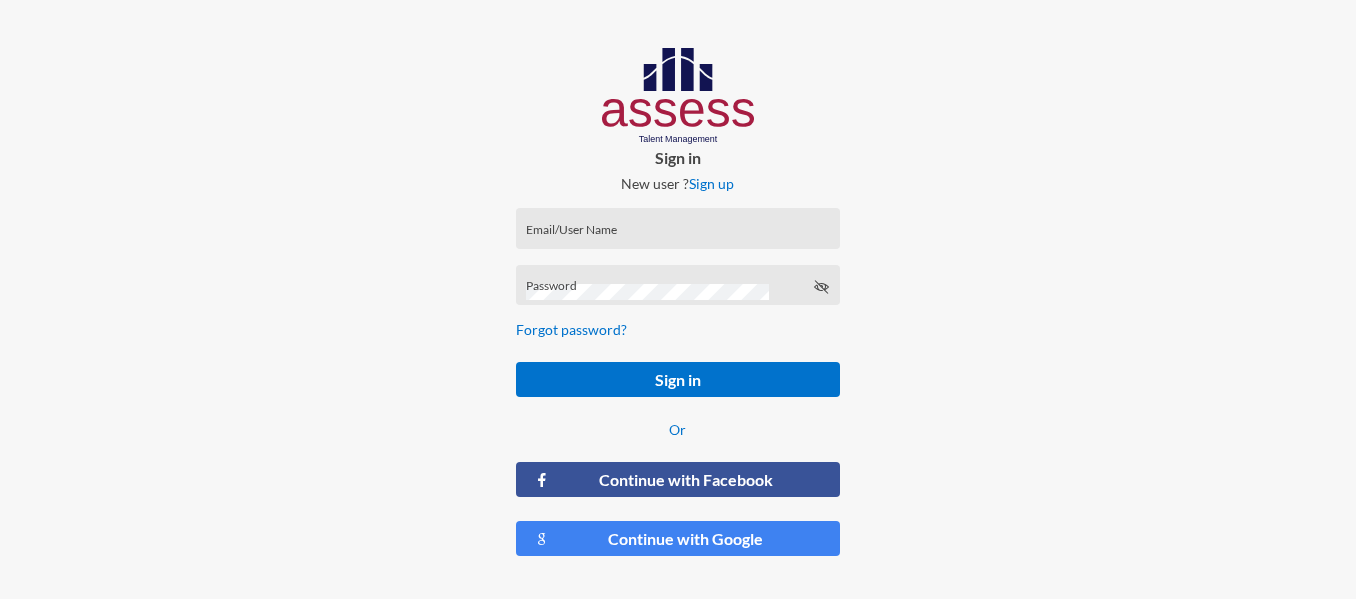 click on "Email/User Name" 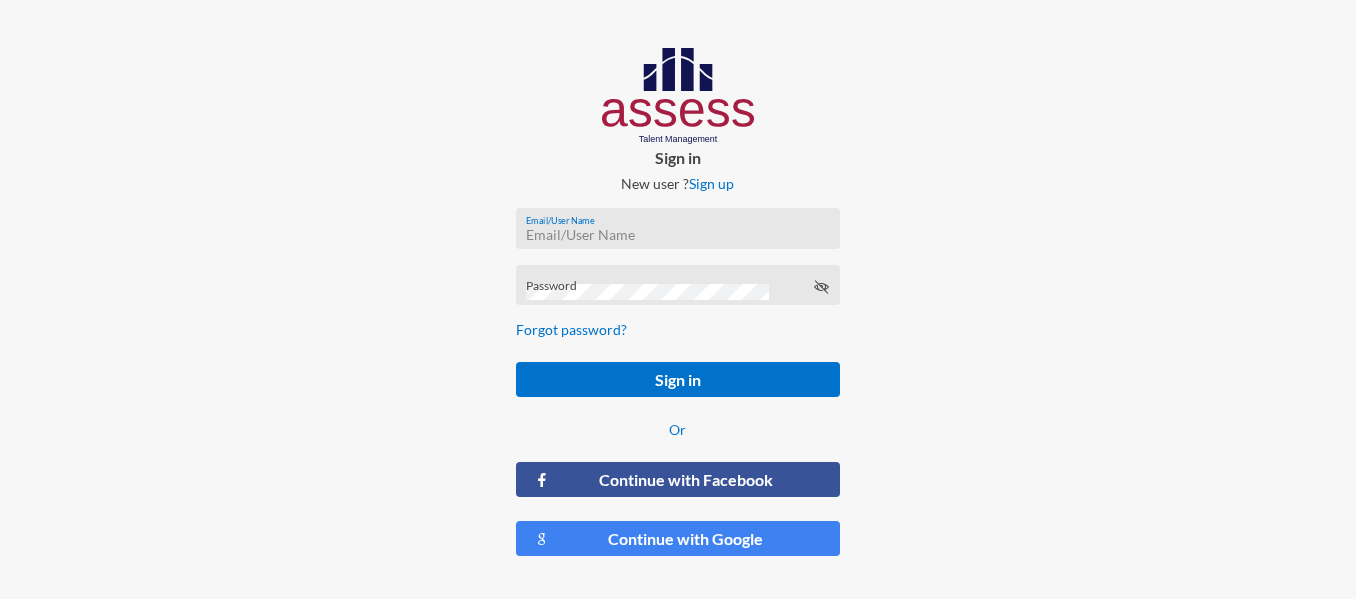 paste on "ahmed.mostafaezzat@[EXAMPLE.COM]" 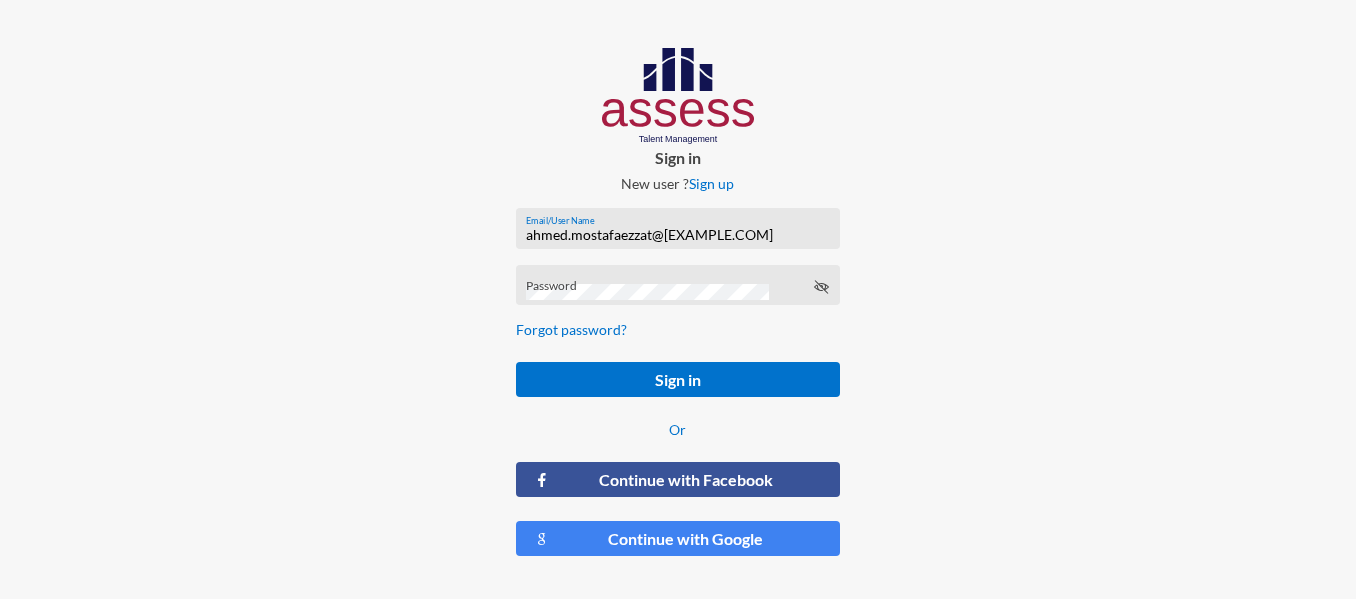 type on "ahmed.mostafaezzat@[EXAMPLE.COM]" 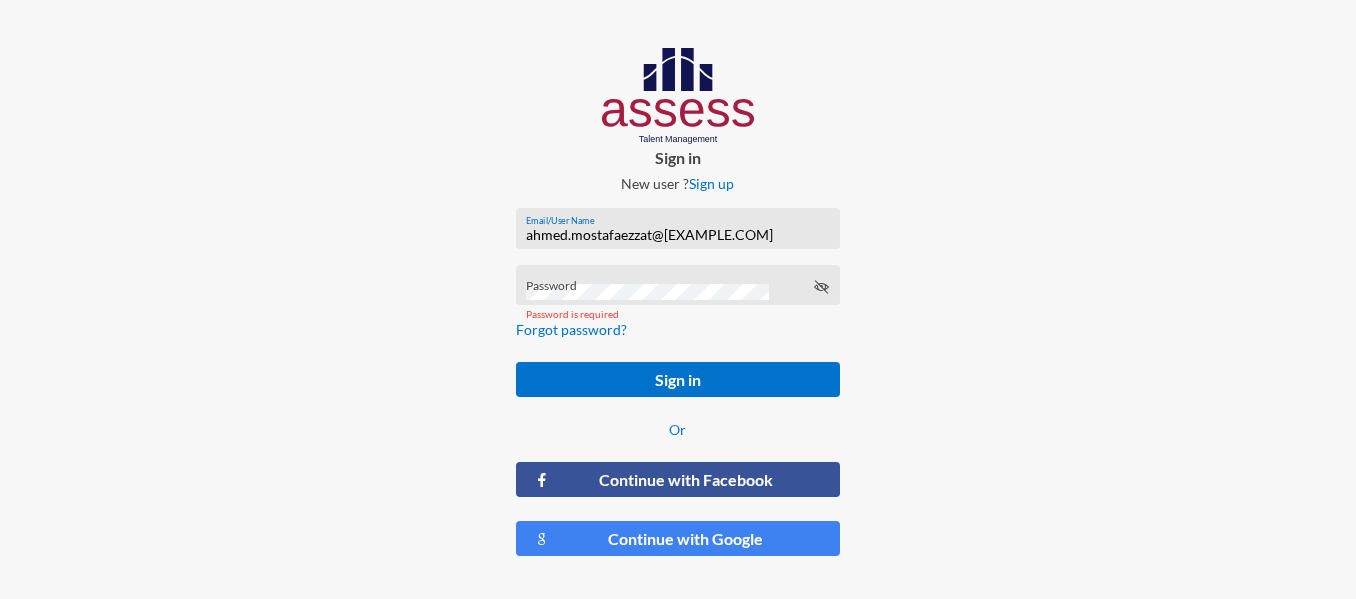 click on "Password" 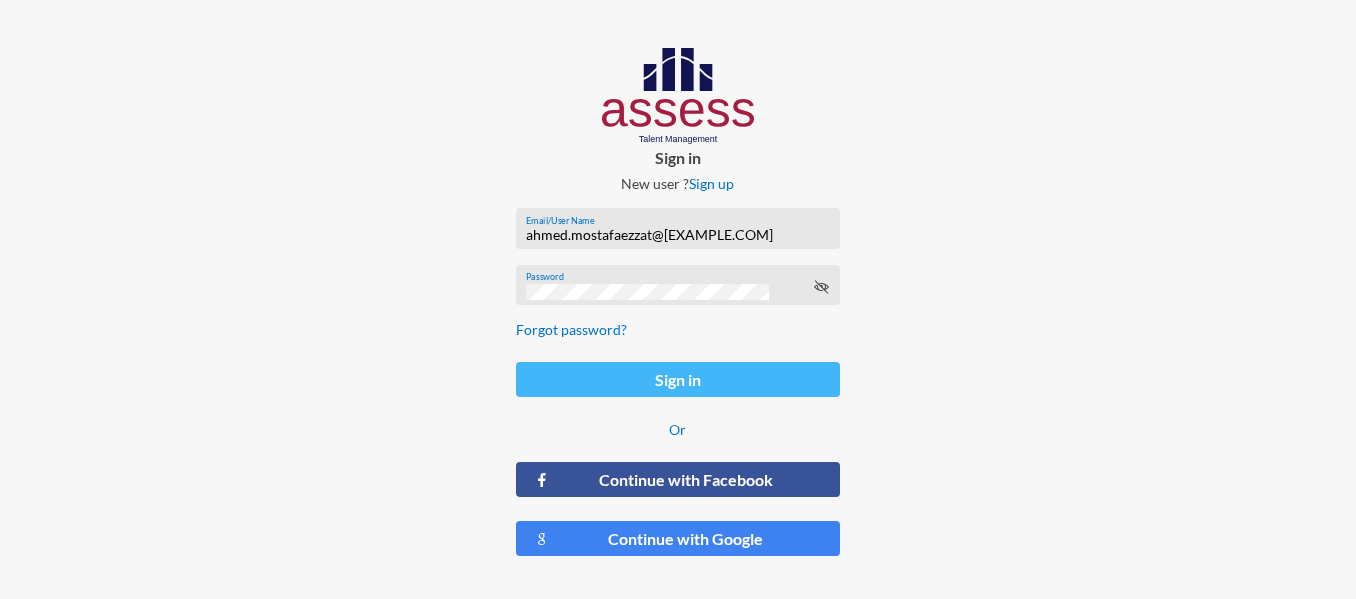click on "Sign in" 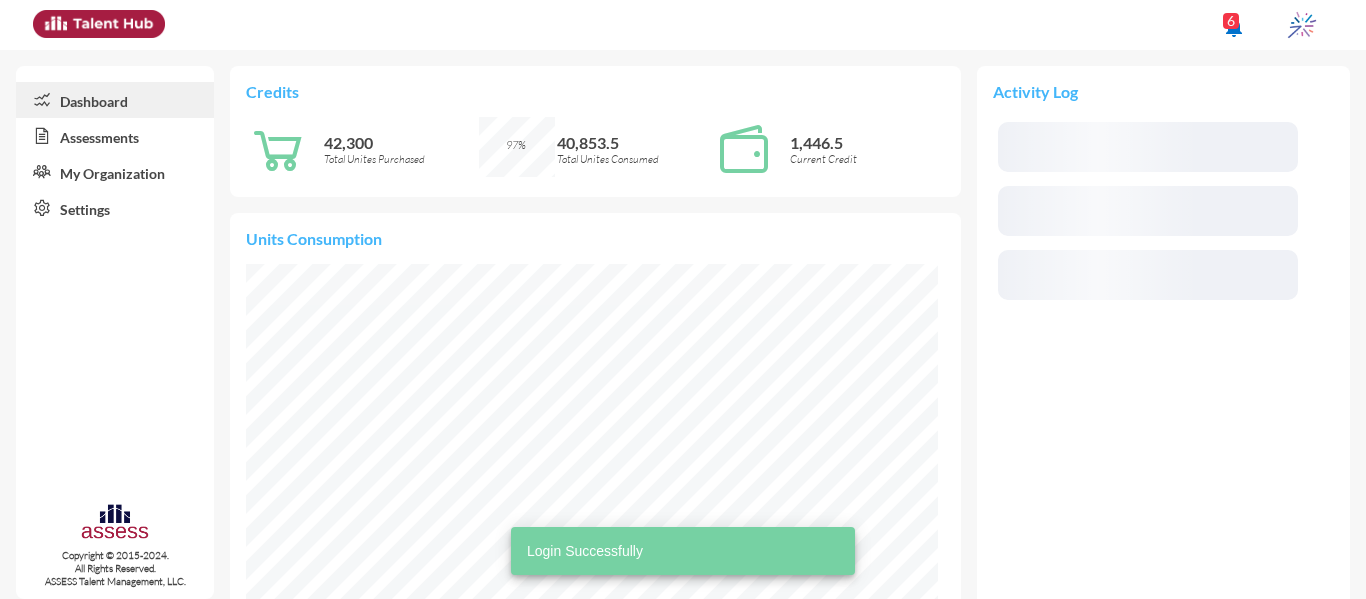 scroll, scrollTop: 999940, scrollLeft: 999923, axis: both 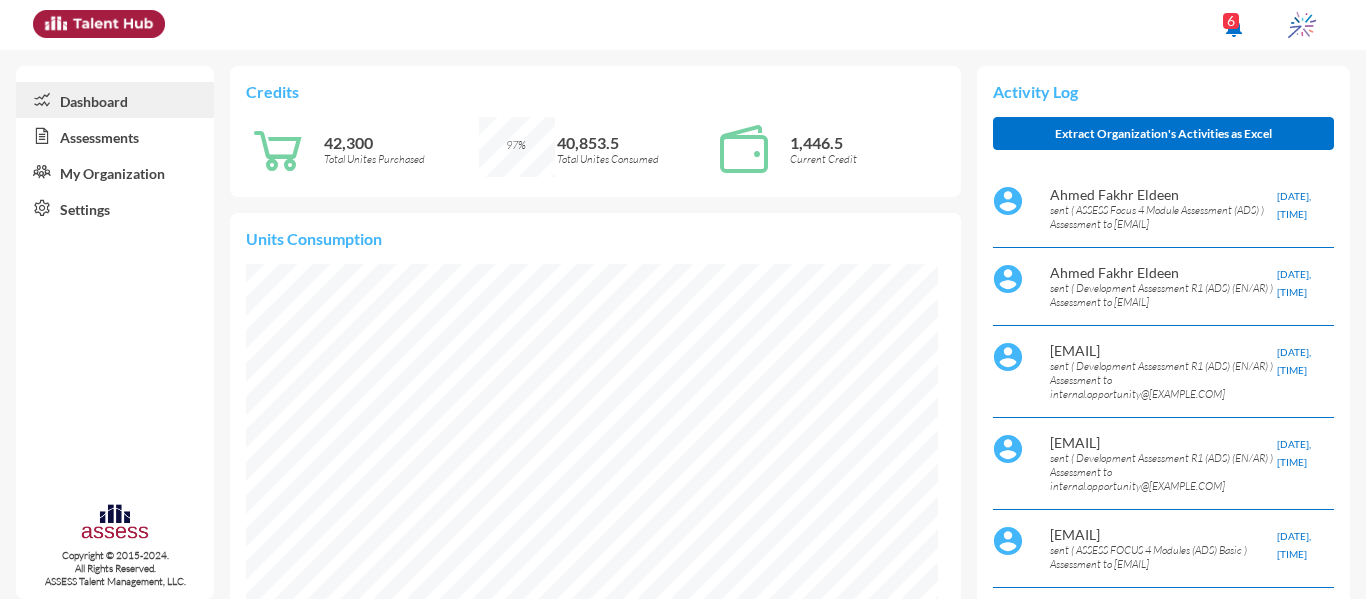 click on "Assessments" 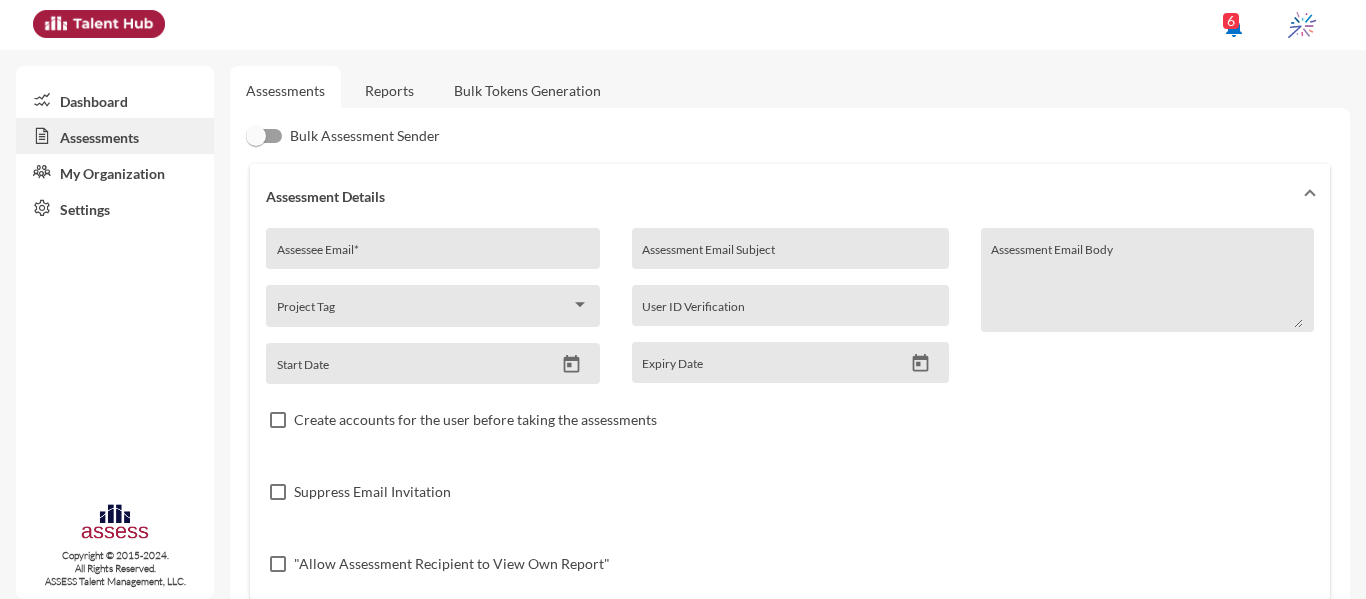 click on "Assessment Email Subject" at bounding box center (790, 254) 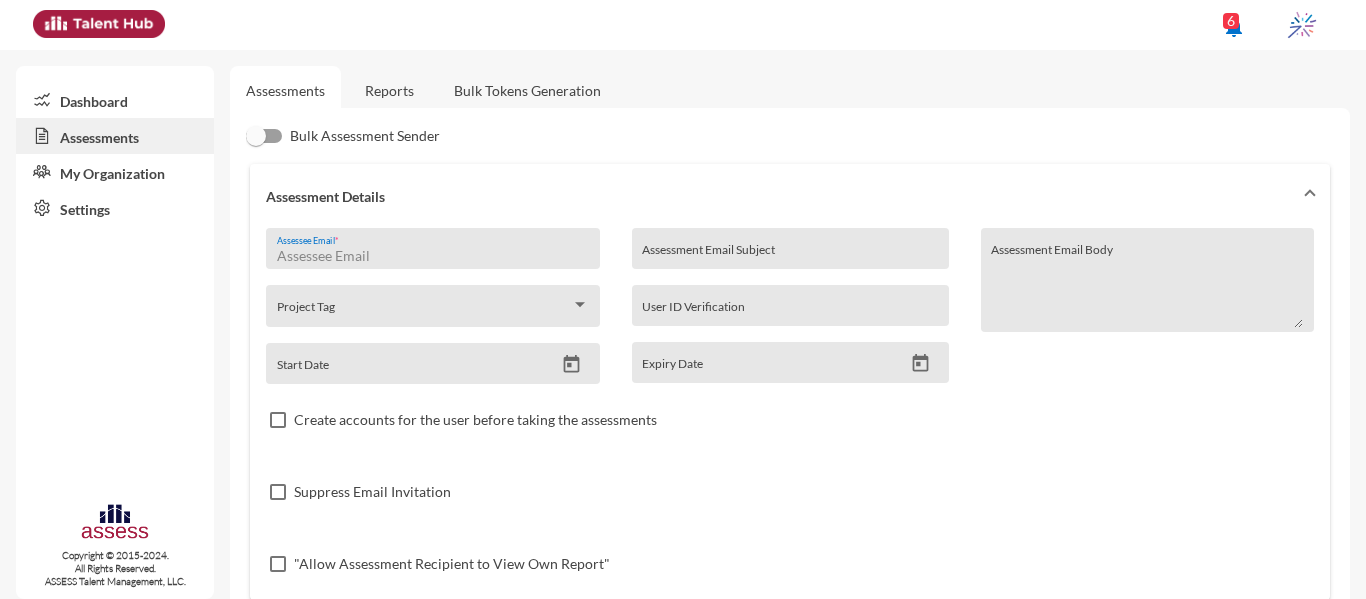 click on "Assessee Email   *" at bounding box center (433, 256) 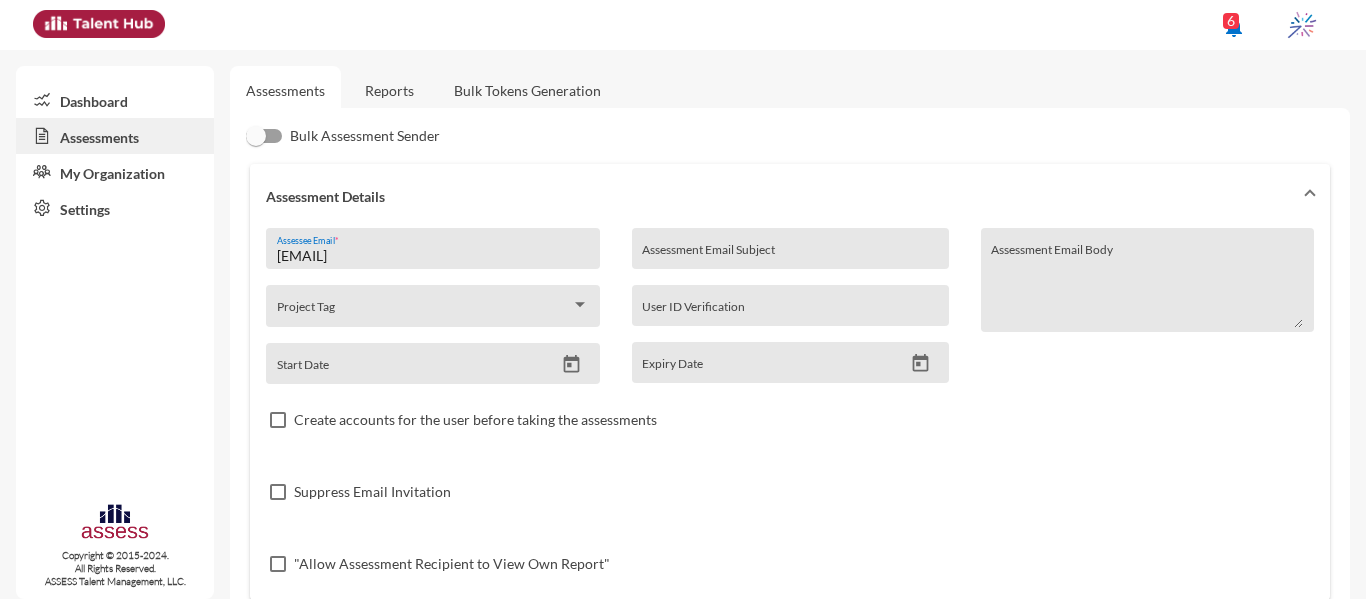 click on "[EMAIL]" at bounding box center (433, 256) 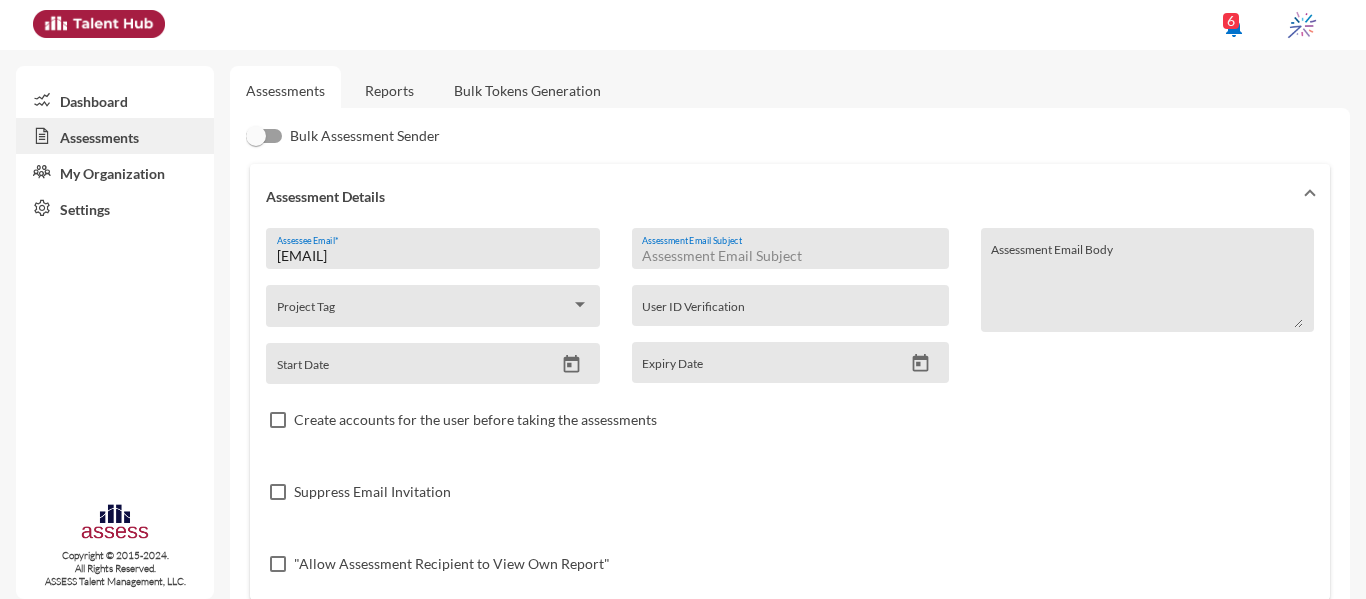 click on "Assessment Email Subject" at bounding box center (790, 256) 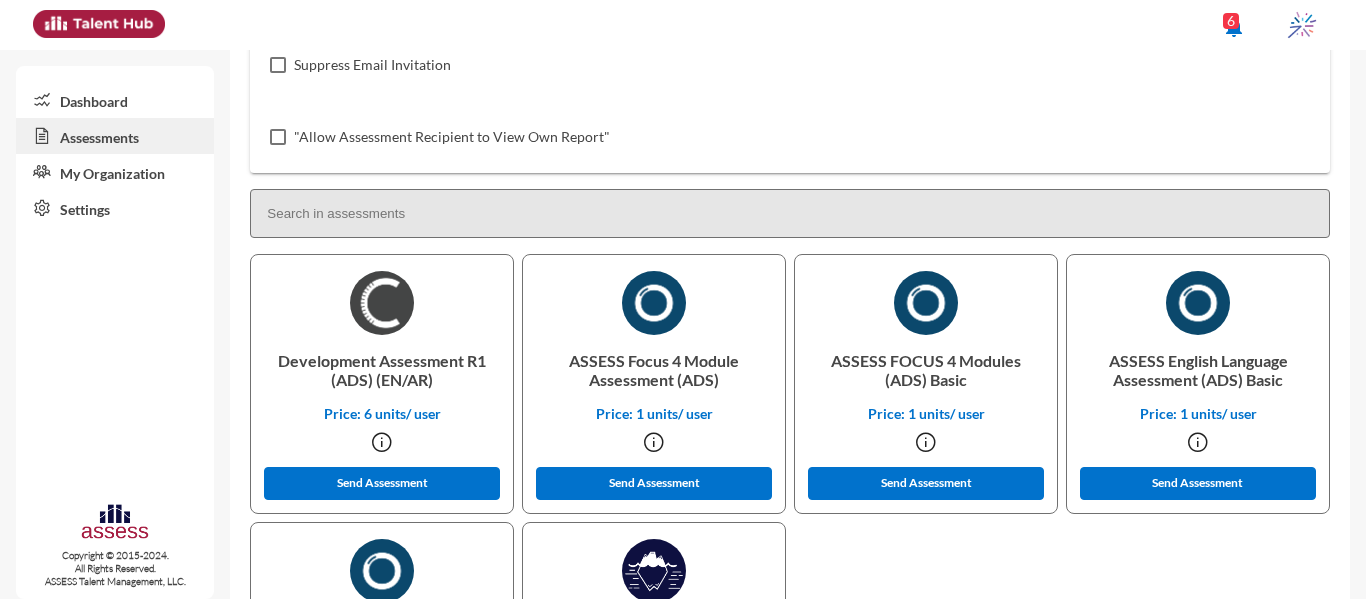 scroll, scrollTop: 0, scrollLeft: 0, axis: both 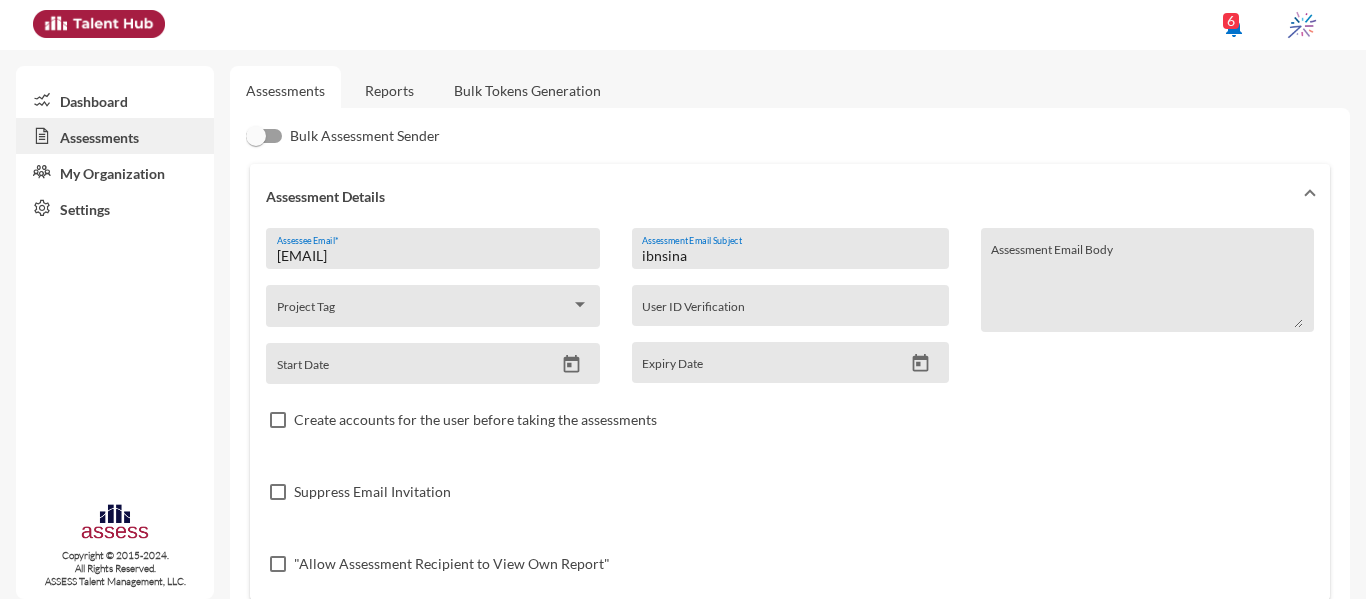 drag, startPoint x: 792, startPoint y: 241, endPoint x: 789, endPoint y: 254, distance: 13.341664 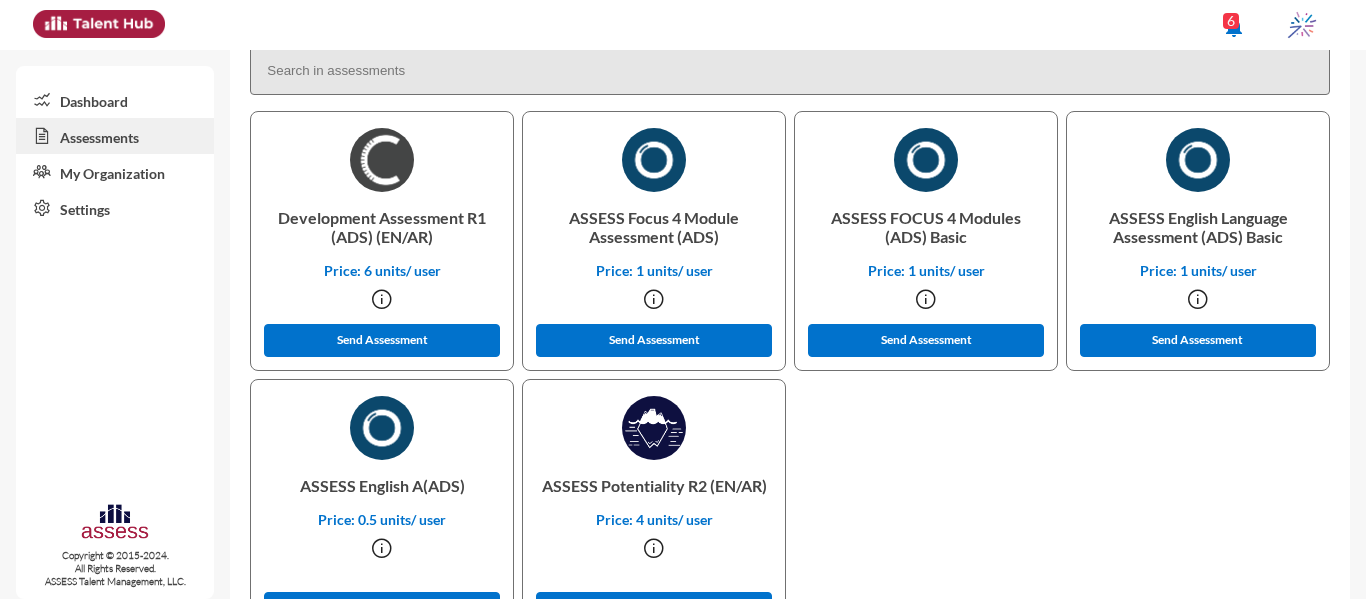 scroll, scrollTop: 650, scrollLeft: 0, axis: vertical 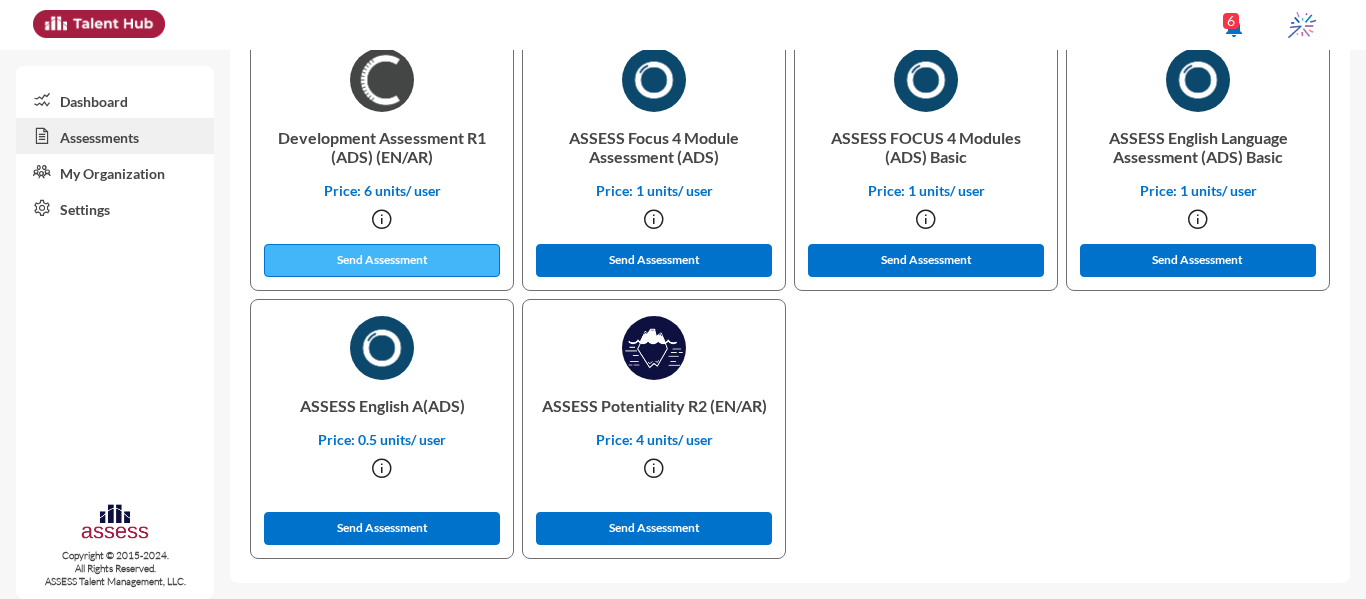 click on "Send Assessment" 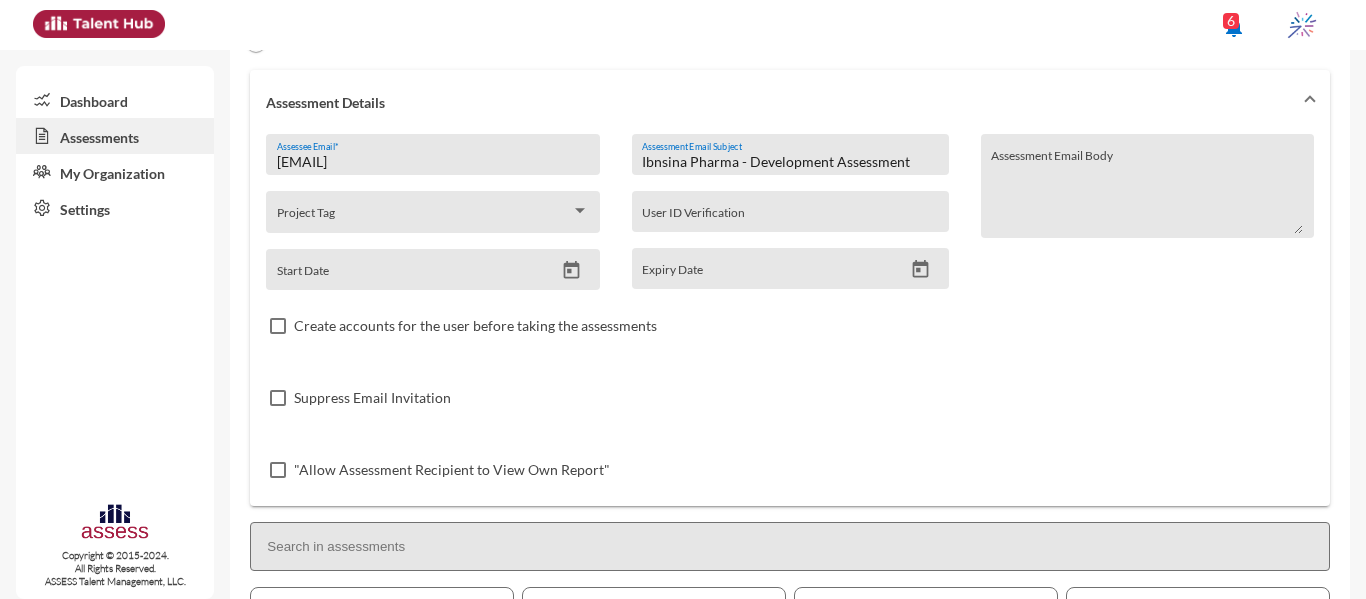 scroll, scrollTop: 92, scrollLeft: 0, axis: vertical 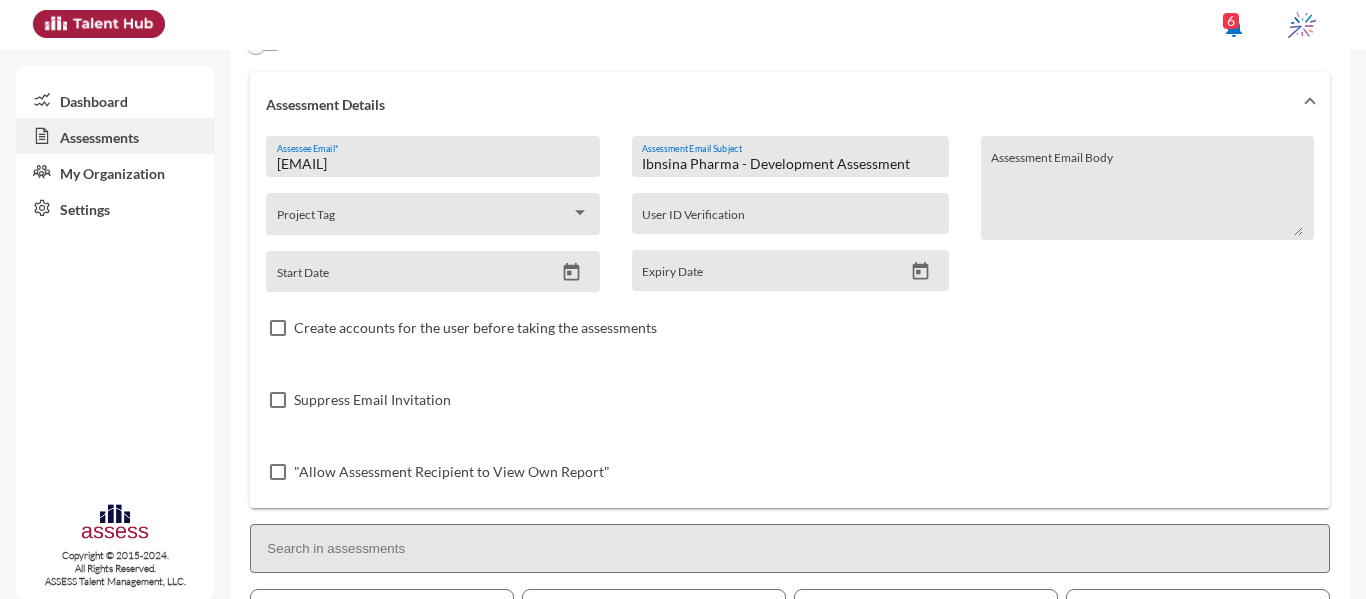 click on "Ibnsina Pharma - Development Assessment" at bounding box center [790, 164] 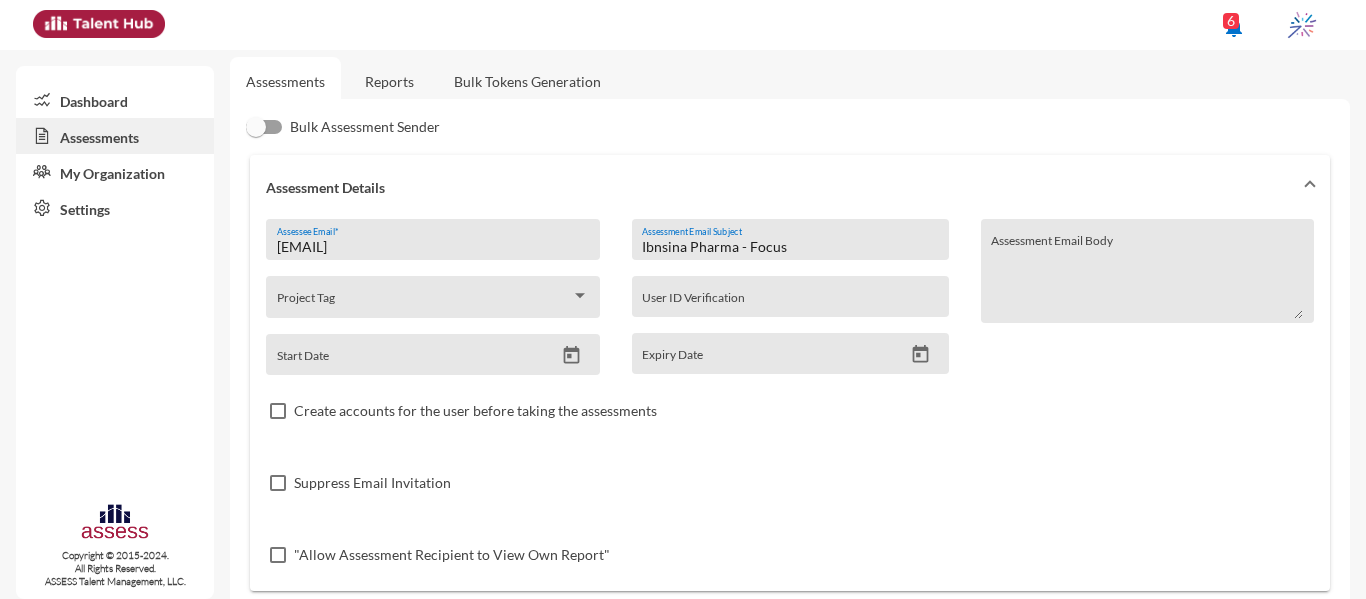 scroll, scrollTop: 0, scrollLeft: 0, axis: both 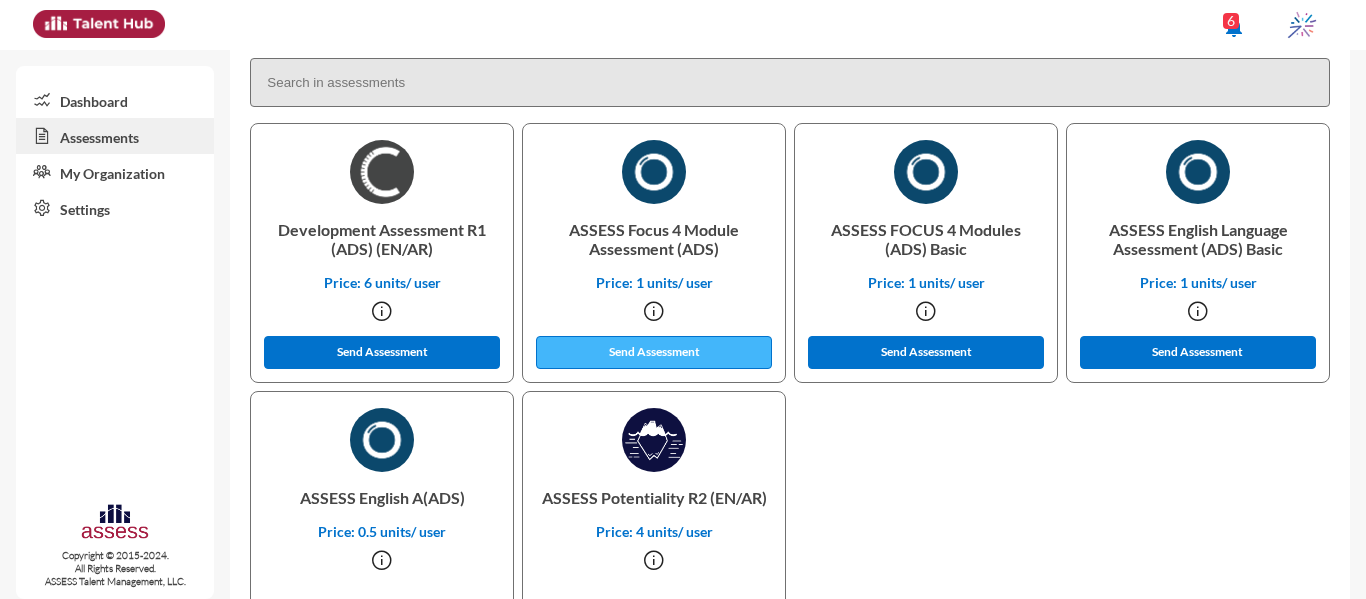 type on "Ibnsina Pharma - Focus" 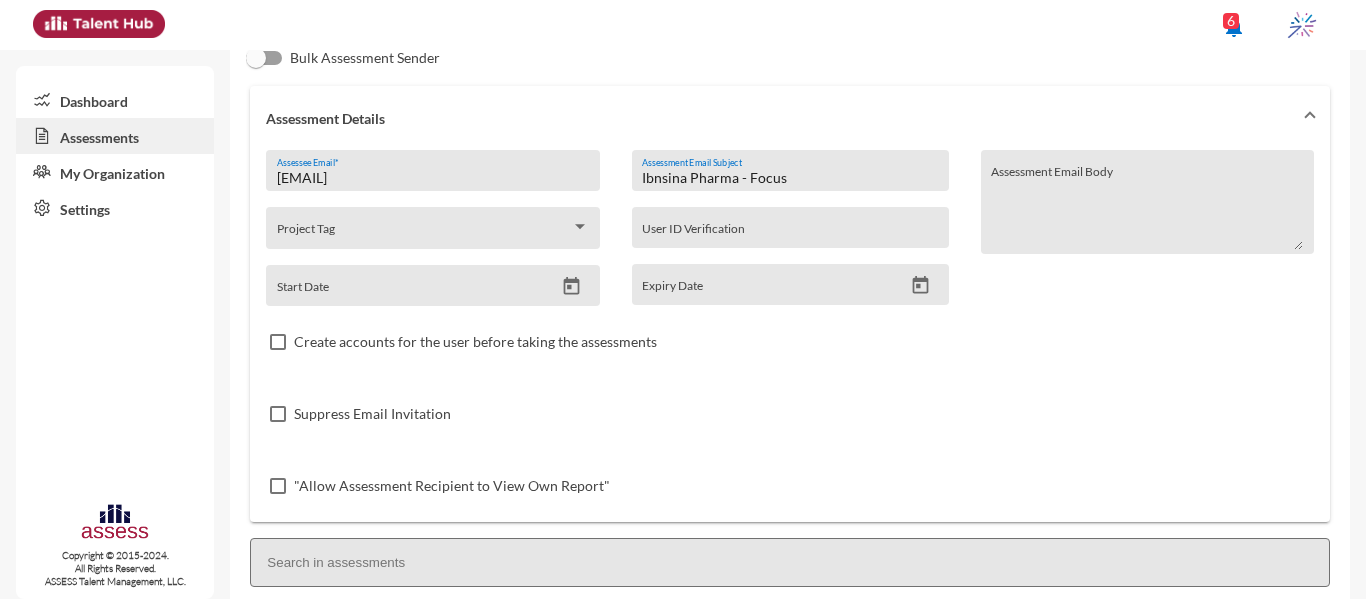 scroll, scrollTop: 13, scrollLeft: 0, axis: vertical 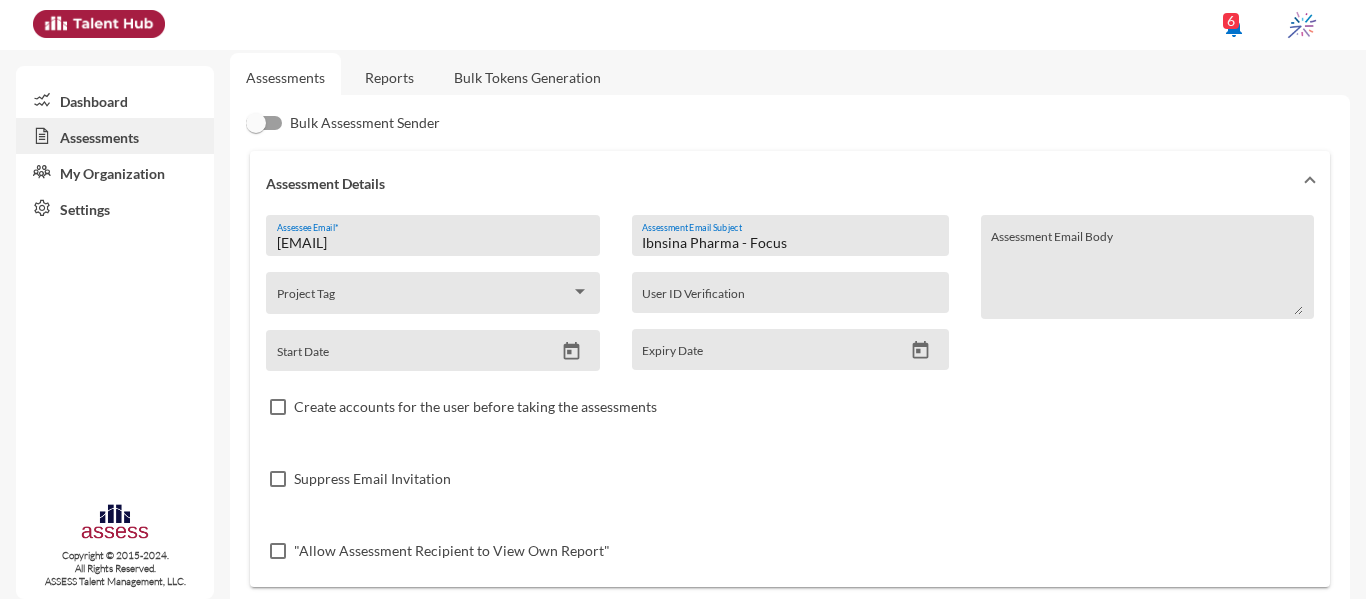 click on "ibrahimrady36@[EXAMPLE.COM] Assessee Email   *" at bounding box center (433, 241) 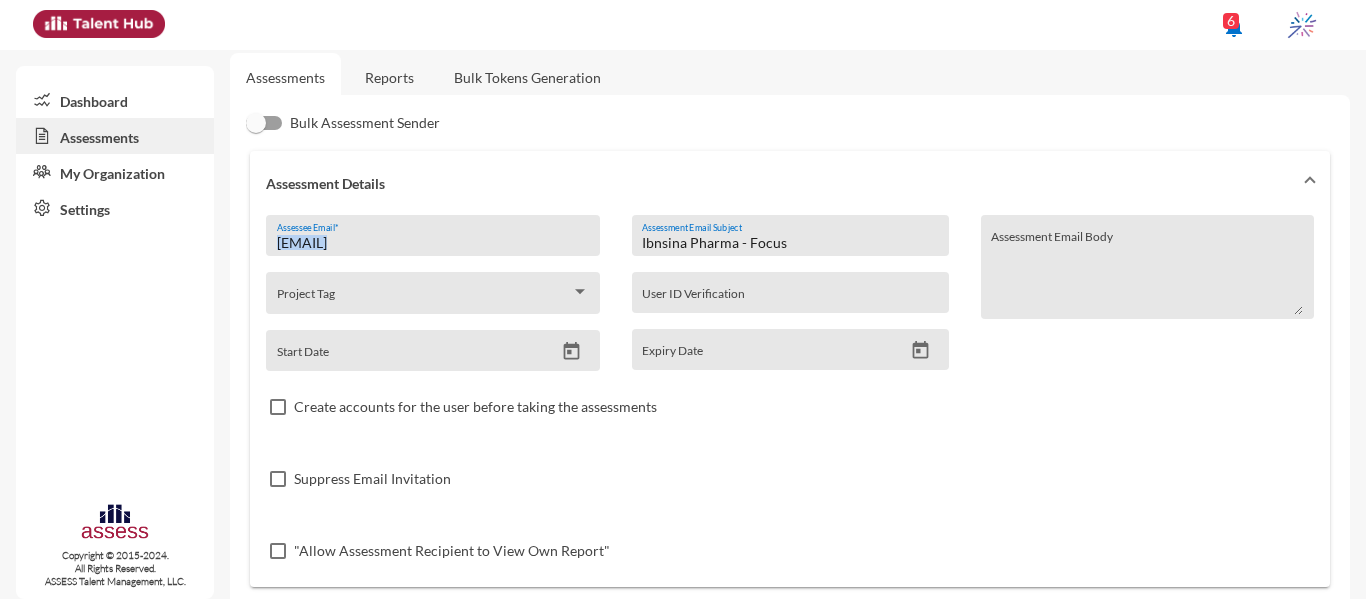 click on "ibrahimrady36@[EXAMPLE.COM] Assessee Email   *" at bounding box center (433, 241) 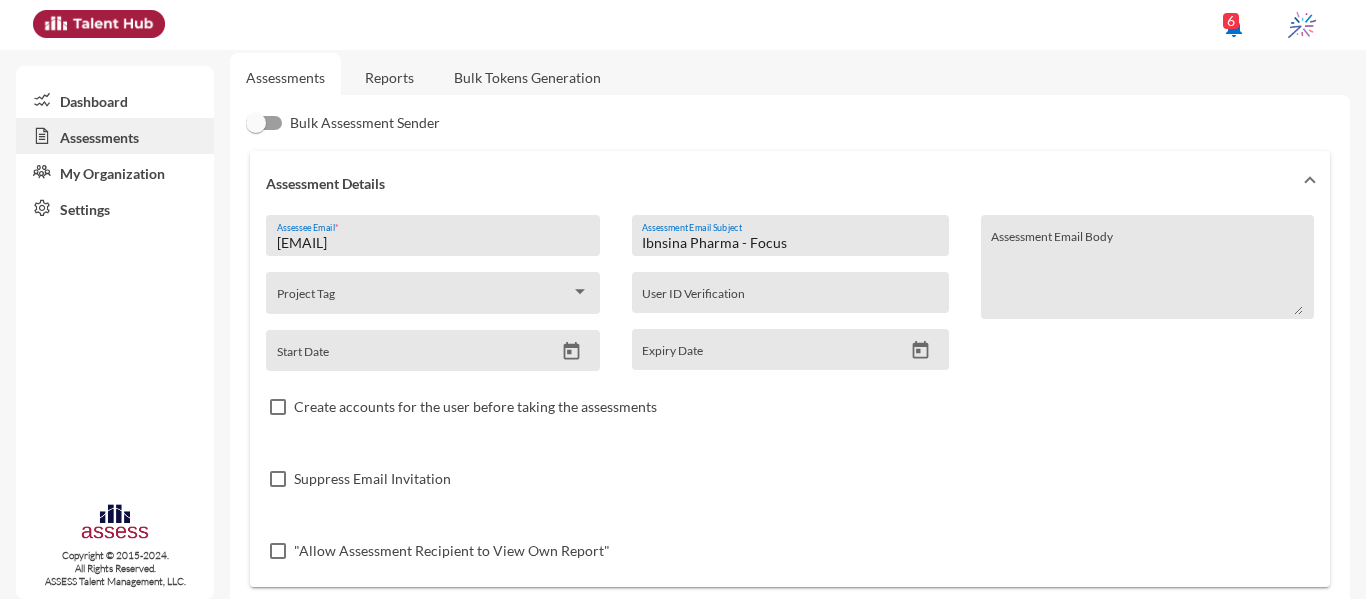 click on "ibrahimrady36@[EXAMPLE.COM] Assessee Email   *" at bounding box center [433, 241] 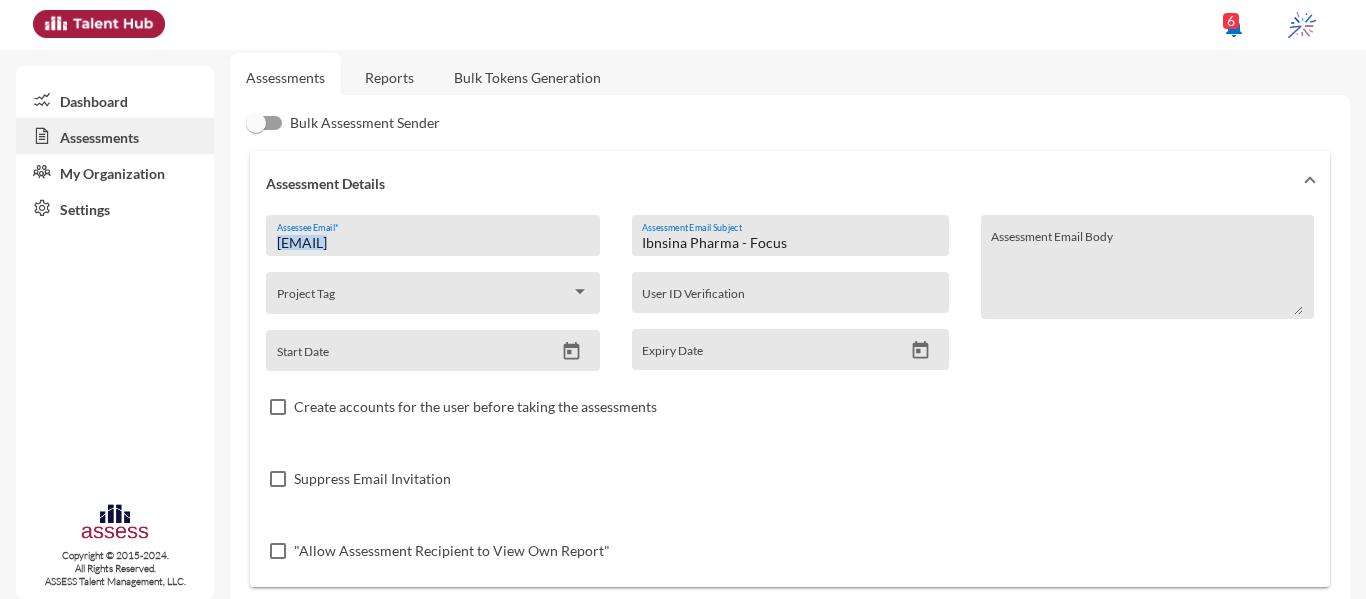 click on "ibrahimrady36@[EXAMPLE.COM] Assessee Email   *" at bounding box center [433, 241] 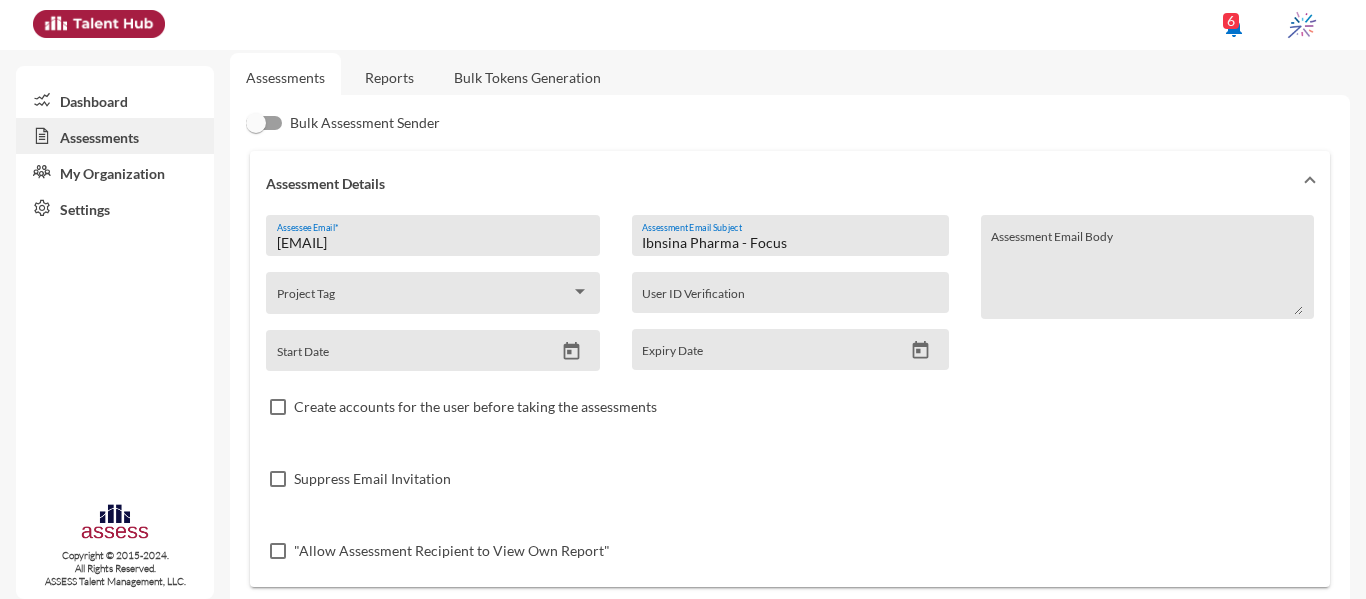 click on "ibrahimrady36@[EXAMPLE.COM] Assessee Email   *" at bounding box center (433, 241) 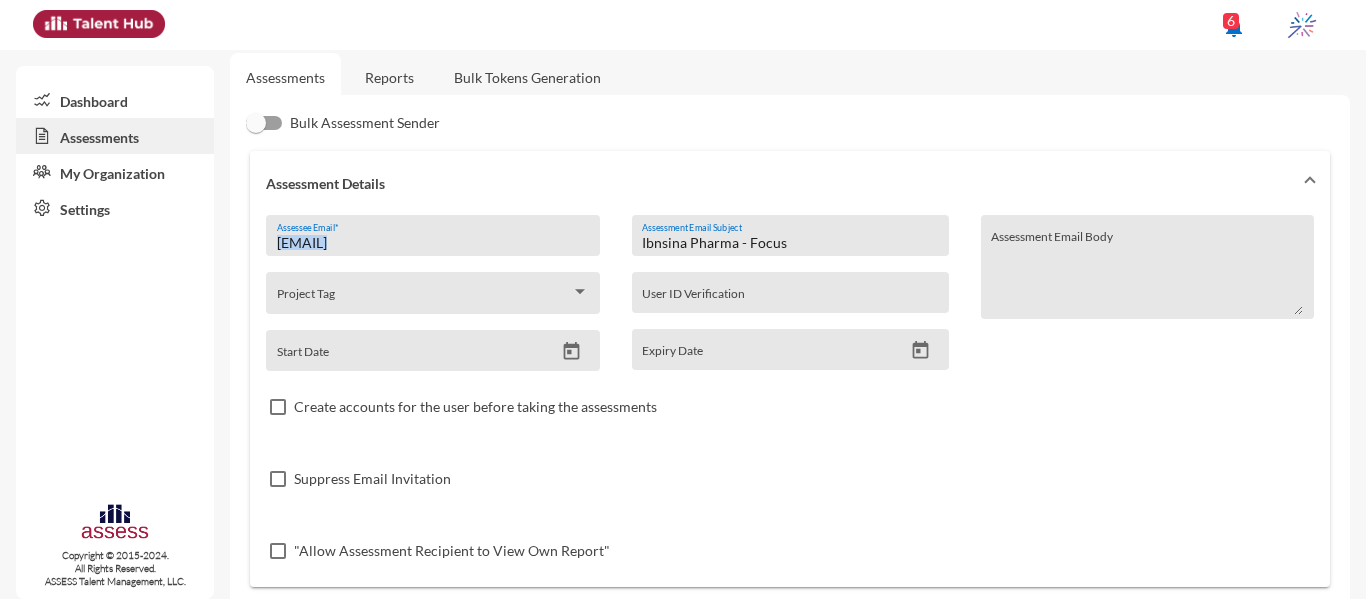 click on "ibrahimrady36@[EXAMPLE.COM] Assessee Email   *" at bounding box center (433, 241) 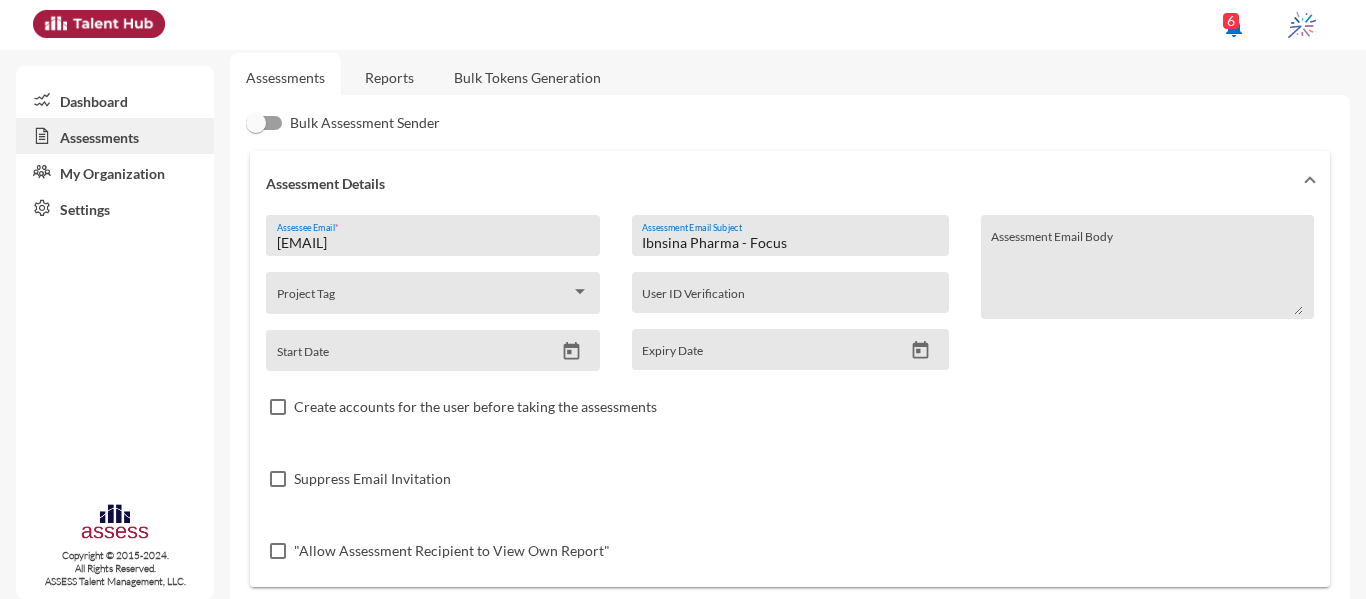 click on "[EMAIL]" at bounding box center [433, 243] 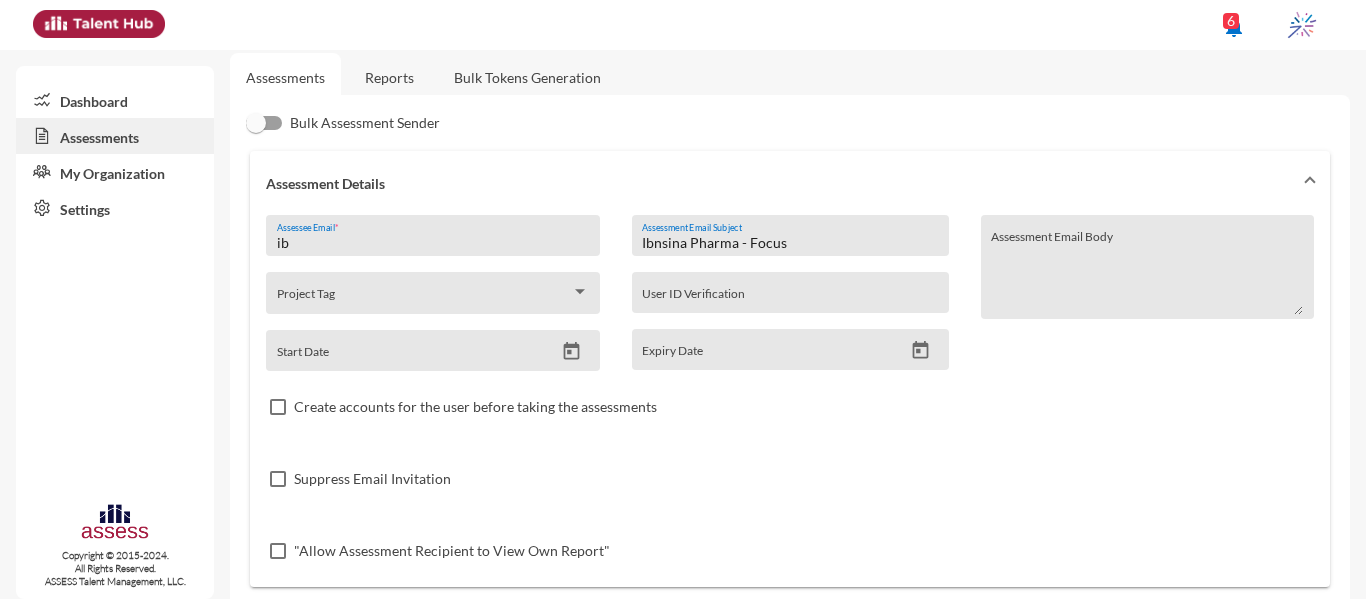 type on "i" 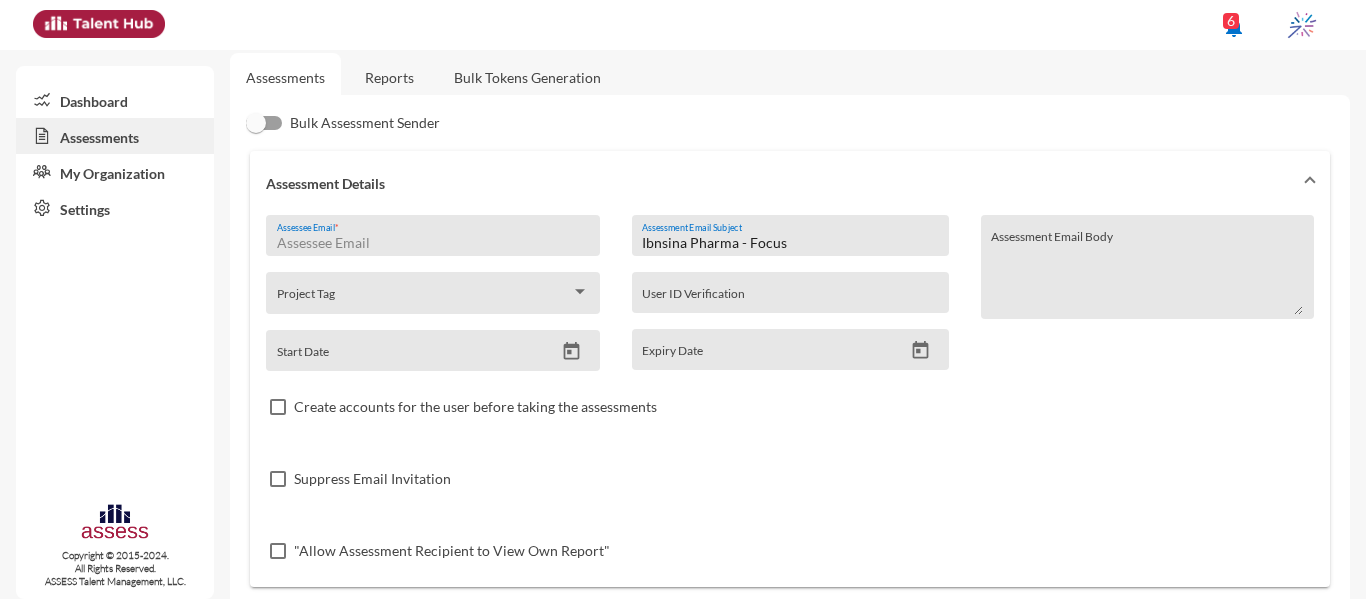 paste on "[EMAIL]" 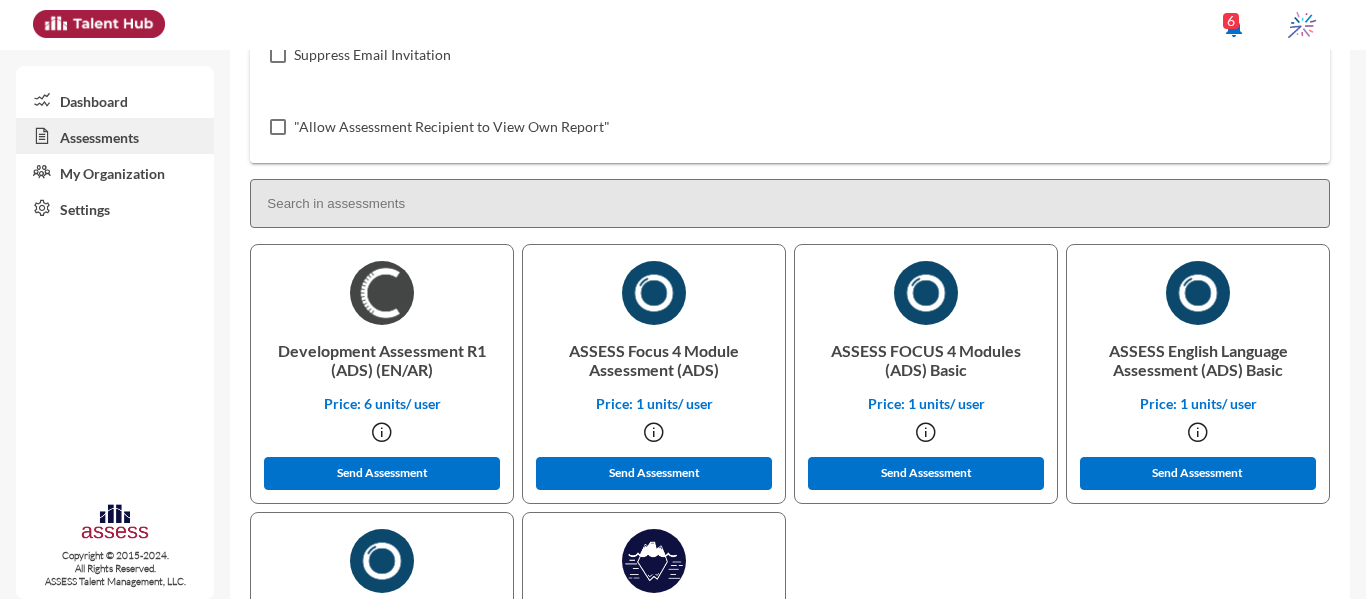 scroll, scrollTop: 465, scrollLeft: 0, axis: vertical 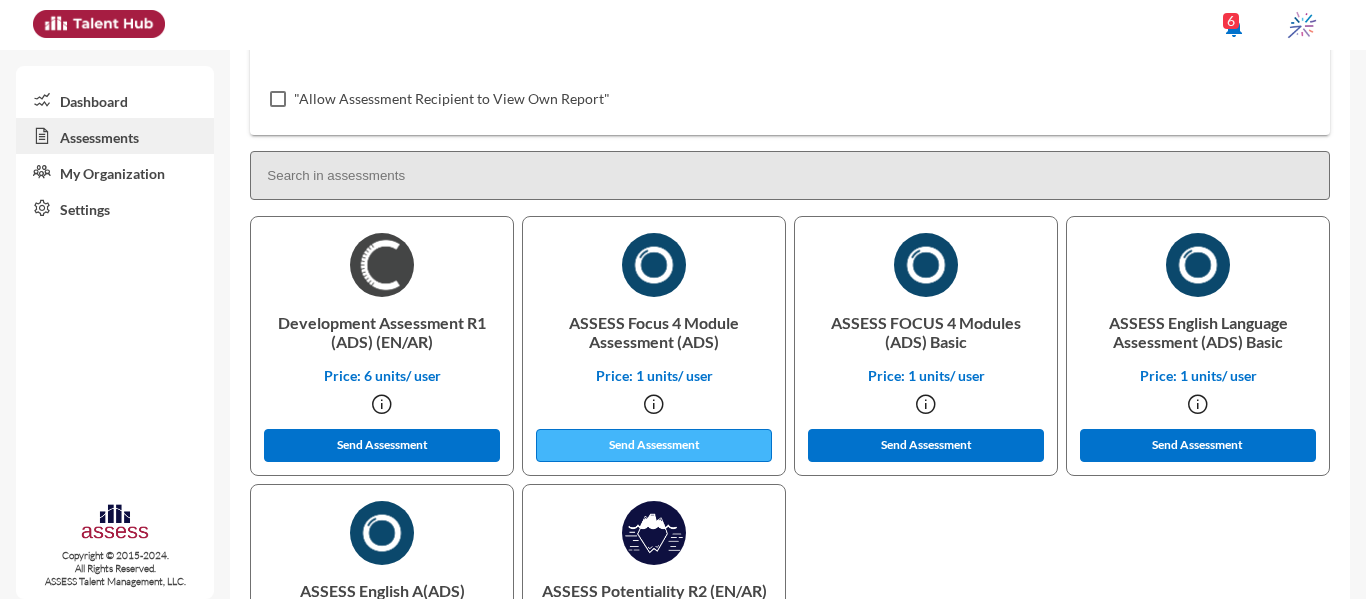 type on "[EMAIL]" 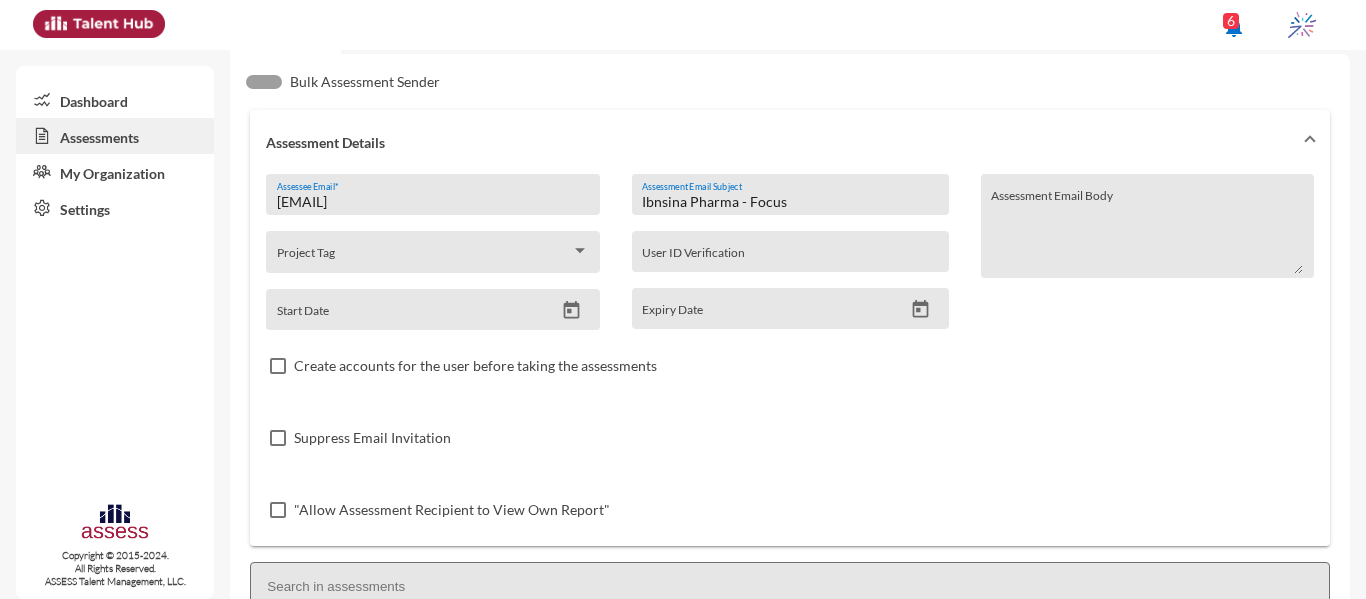 scroll, scrollTop: 33, scrollLeft: 0, axis: vertical 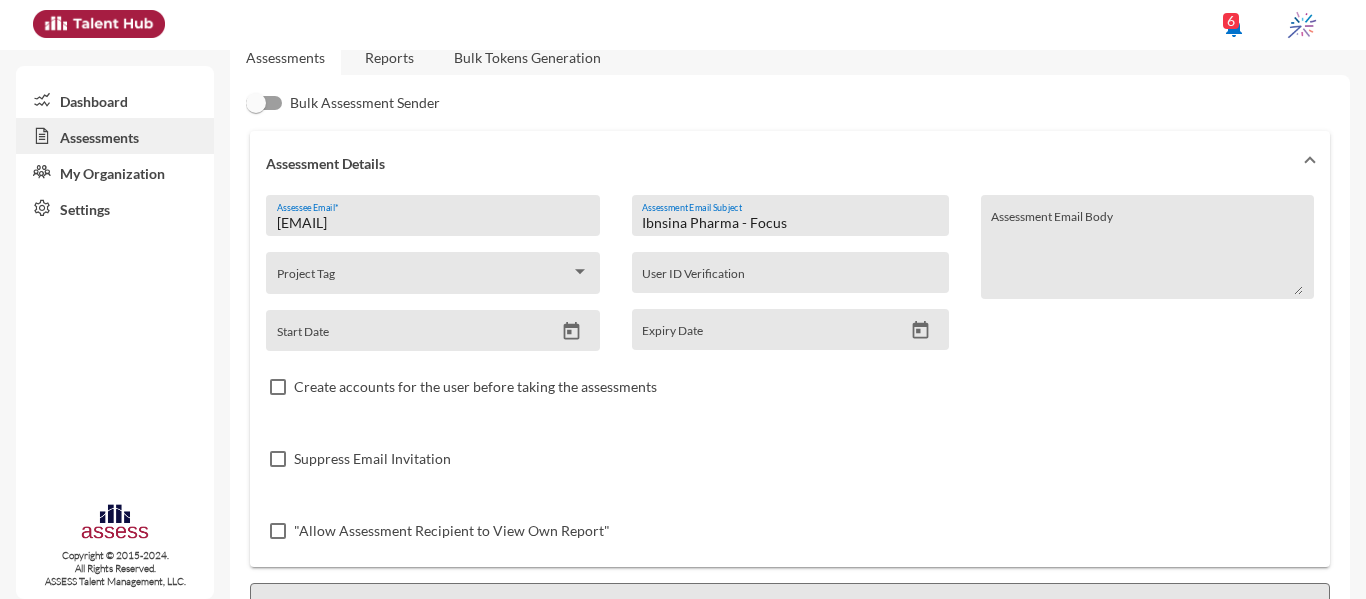 click on "Ibnsina Pharma - Focus" at bounding box center (790, 223) 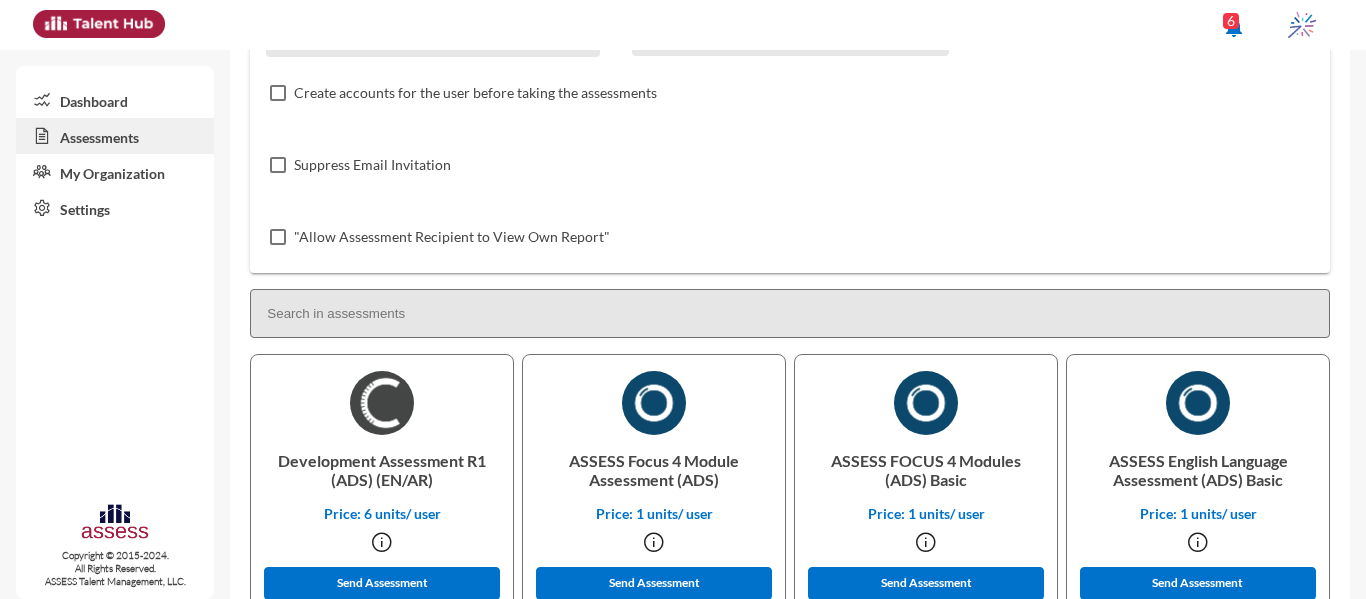 scroll, scrollTop: 378, scrollLeft: 0, axis: vertical 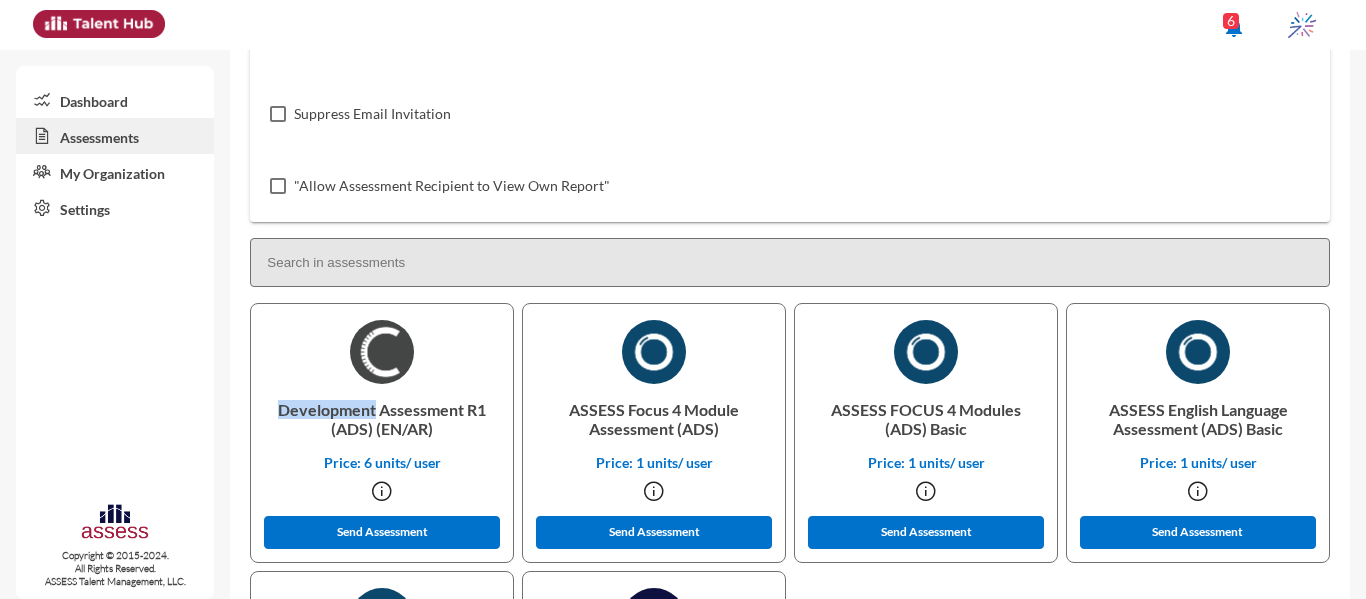 drag, startPoint x: 278, startPoint y: 405, endPoint x: 373, endPoint y: 408, distance: 95.047356 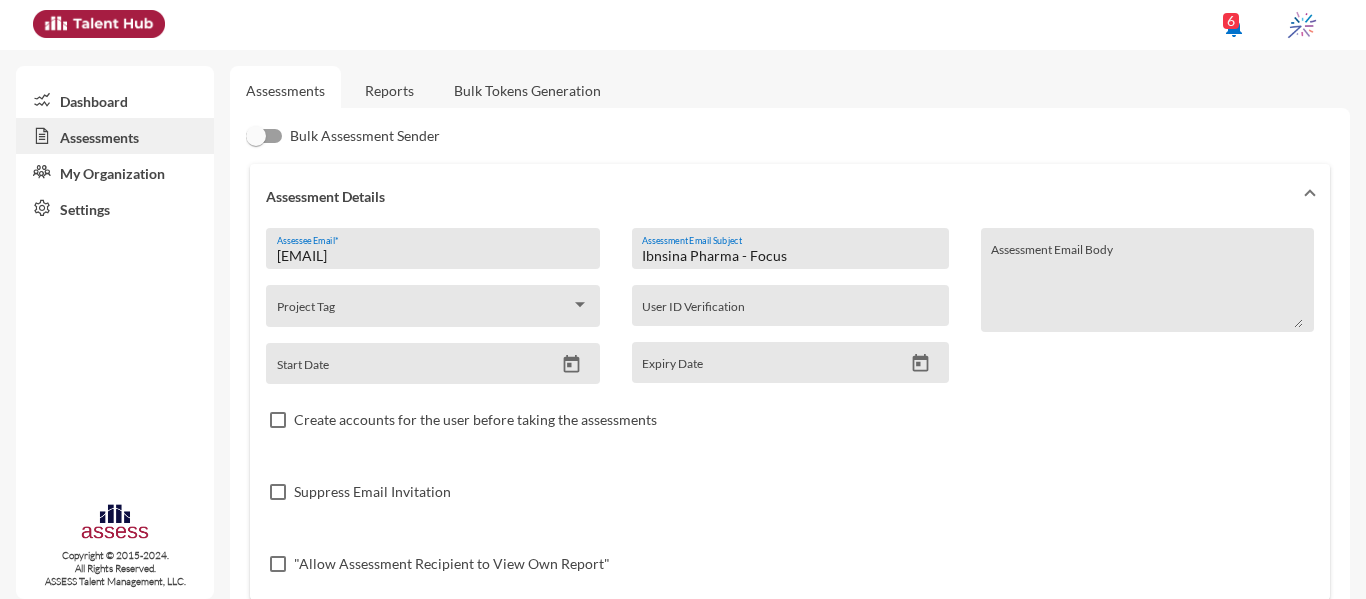 click on "Ibnsina Pharma - Focus" at bounding box center (790, 256) 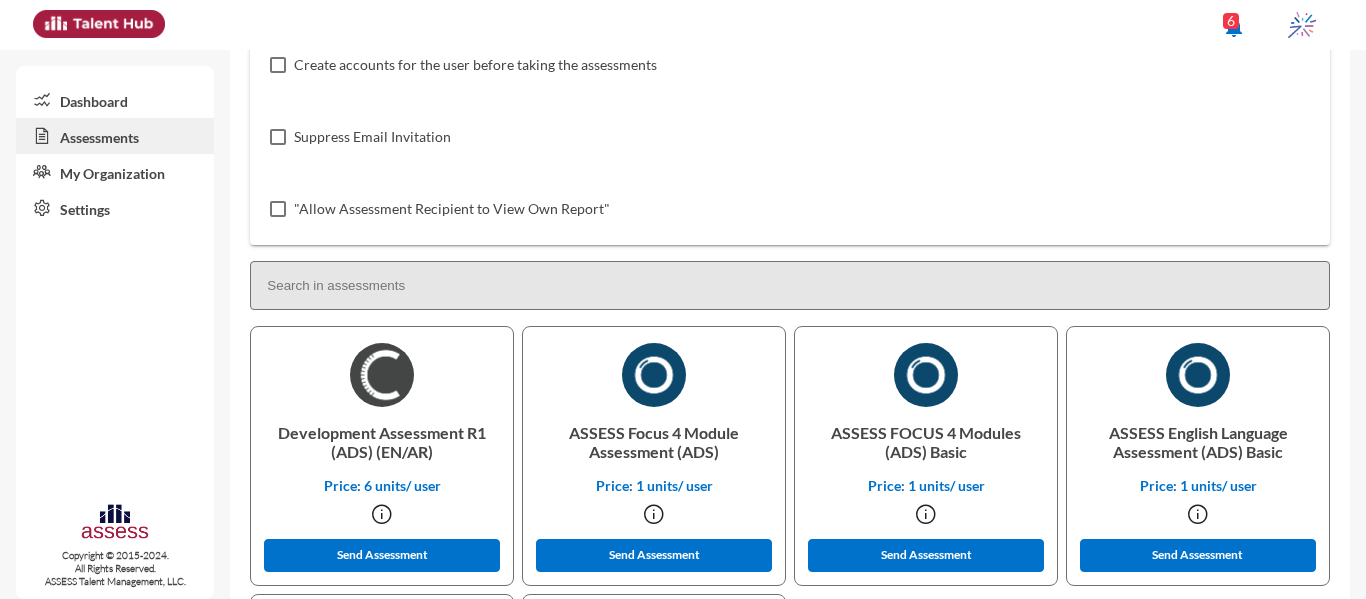 scroll, scrollTop: 360, scrollLeft: 0, axis: vertical 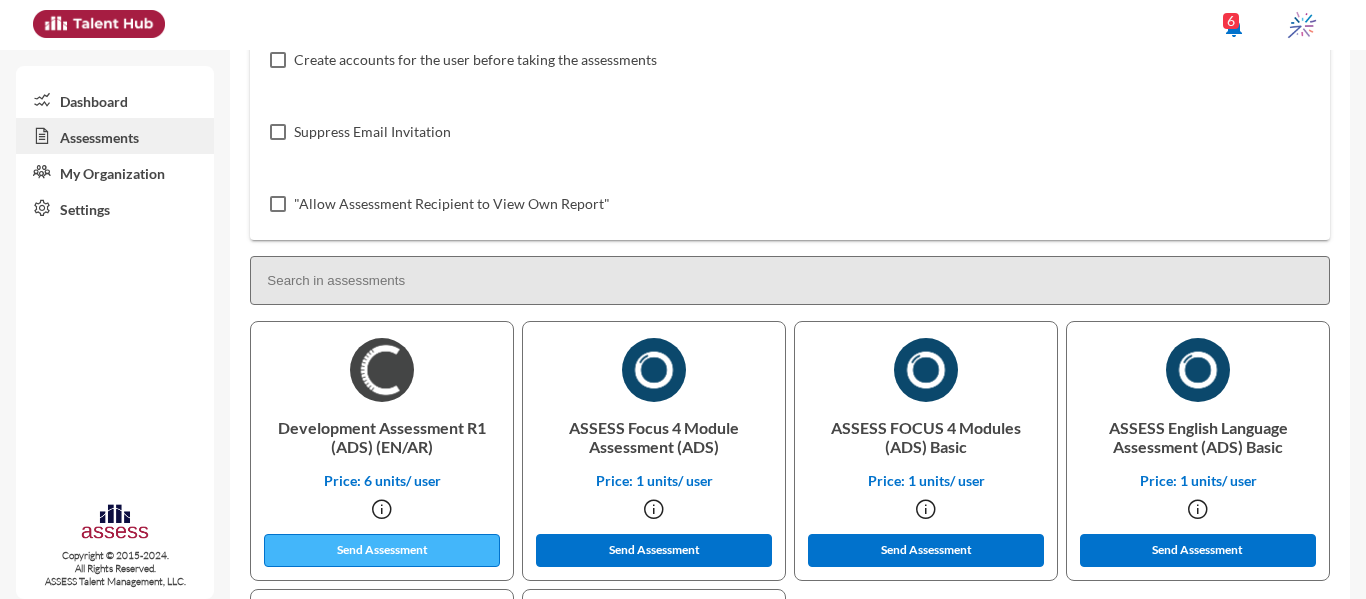 type on "Ibnsina Pharma - Development" 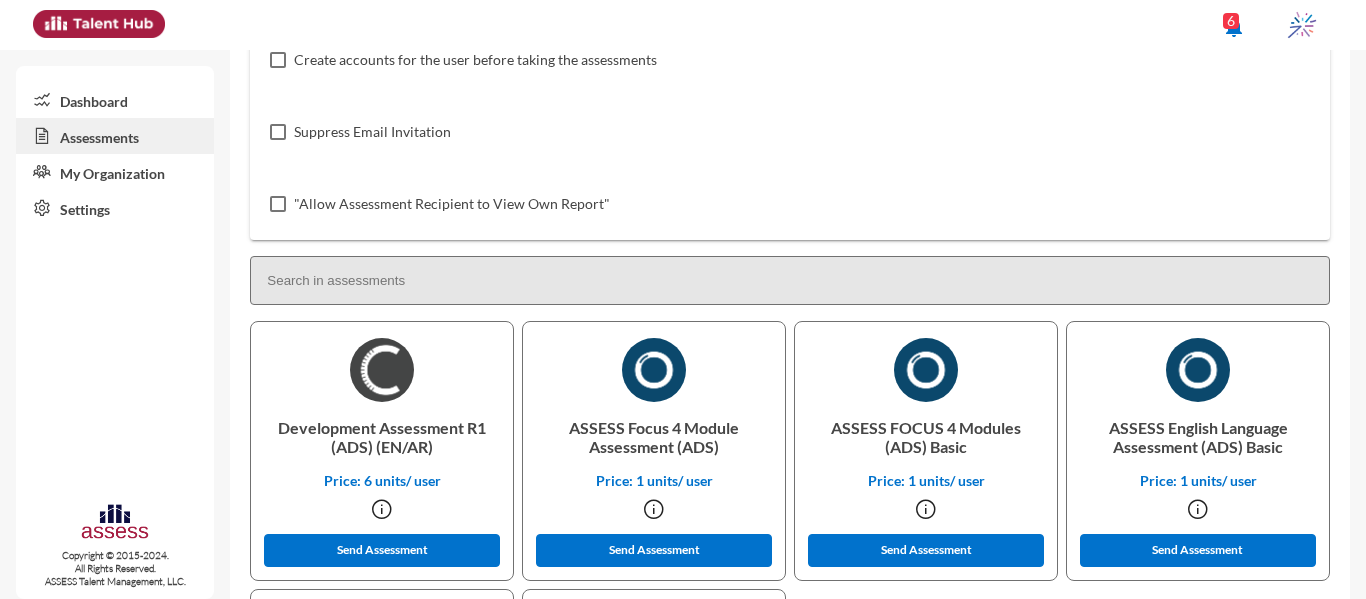 type 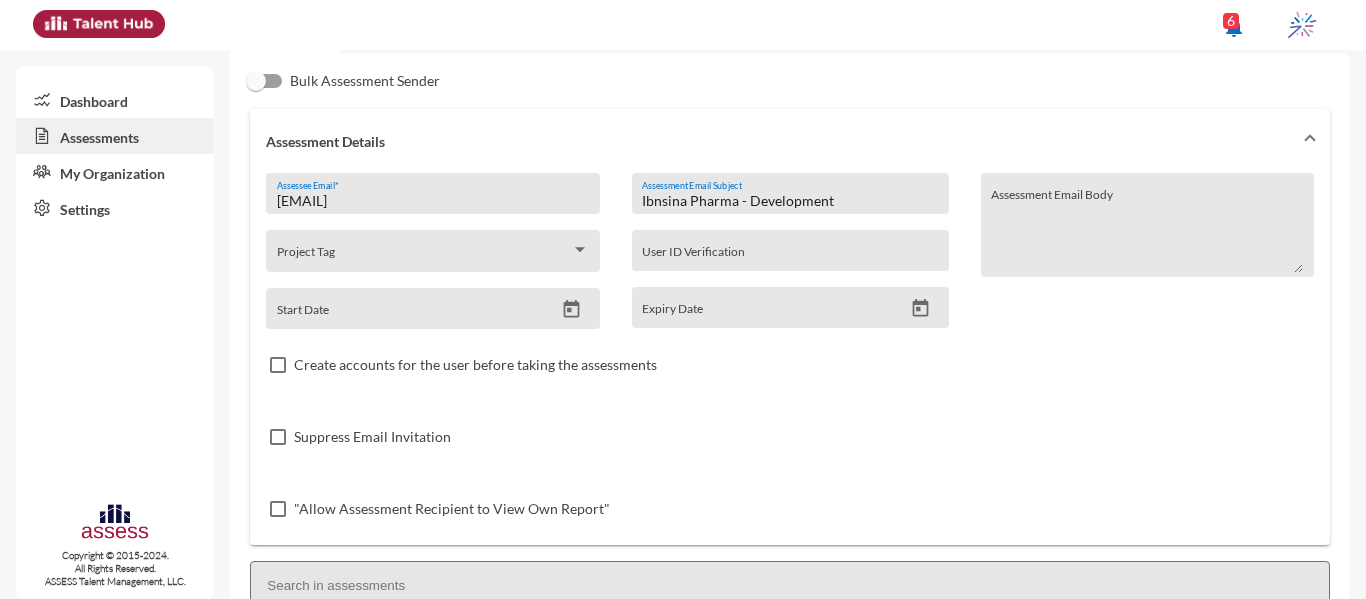 scroll, scrollTop: 11, scrollLeft: 0, axis: vertical 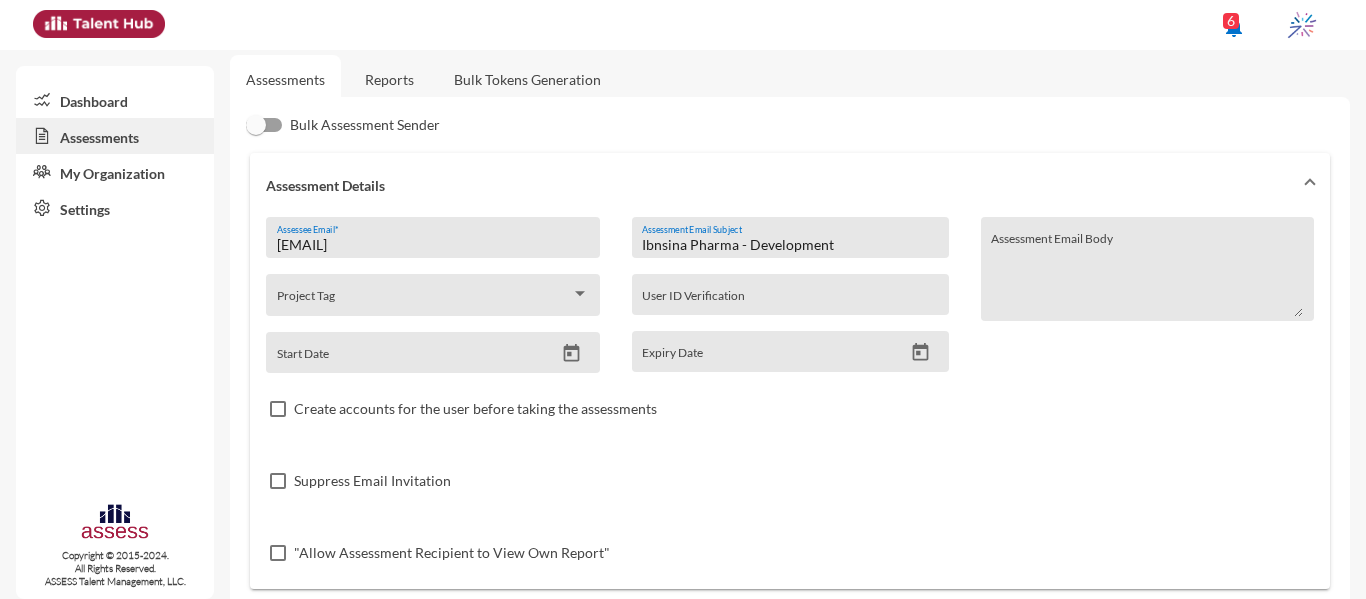 click on "Dr_Geeoo@[EXAMPLE.COM] Assessee Email   *" at bounding box center (433, 243) 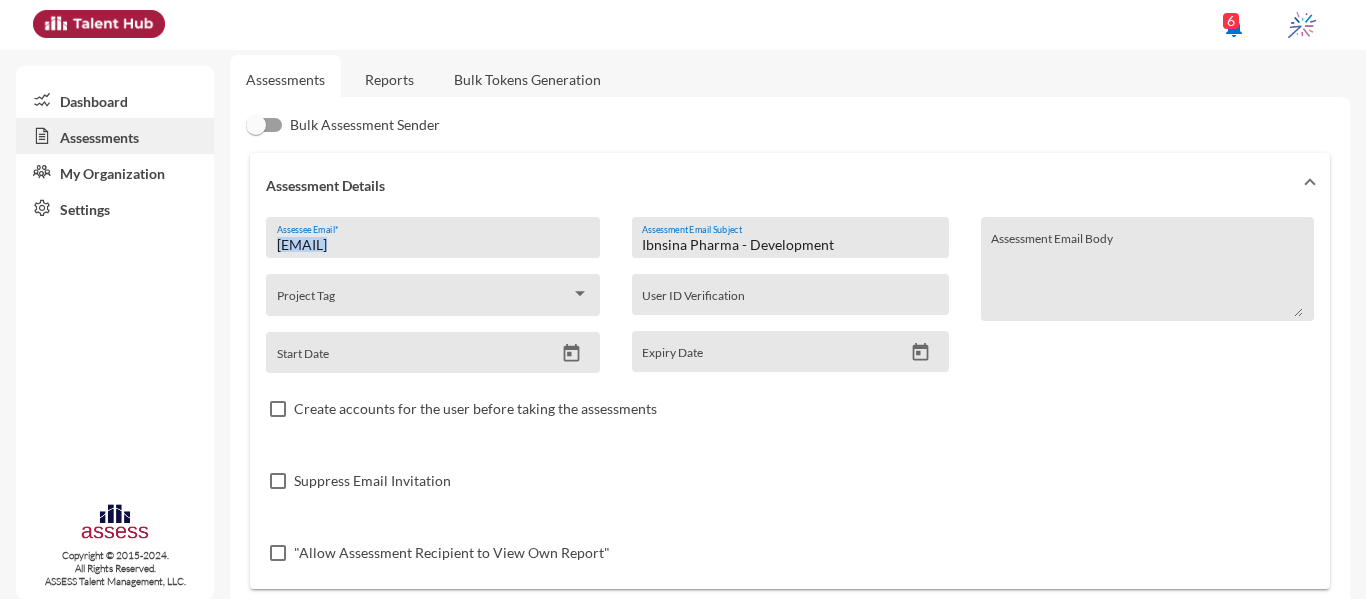 click on "Dr_Geeoo@[EXAMPLE.COM] Assessee Email   *" at bounding box center (433, 243) 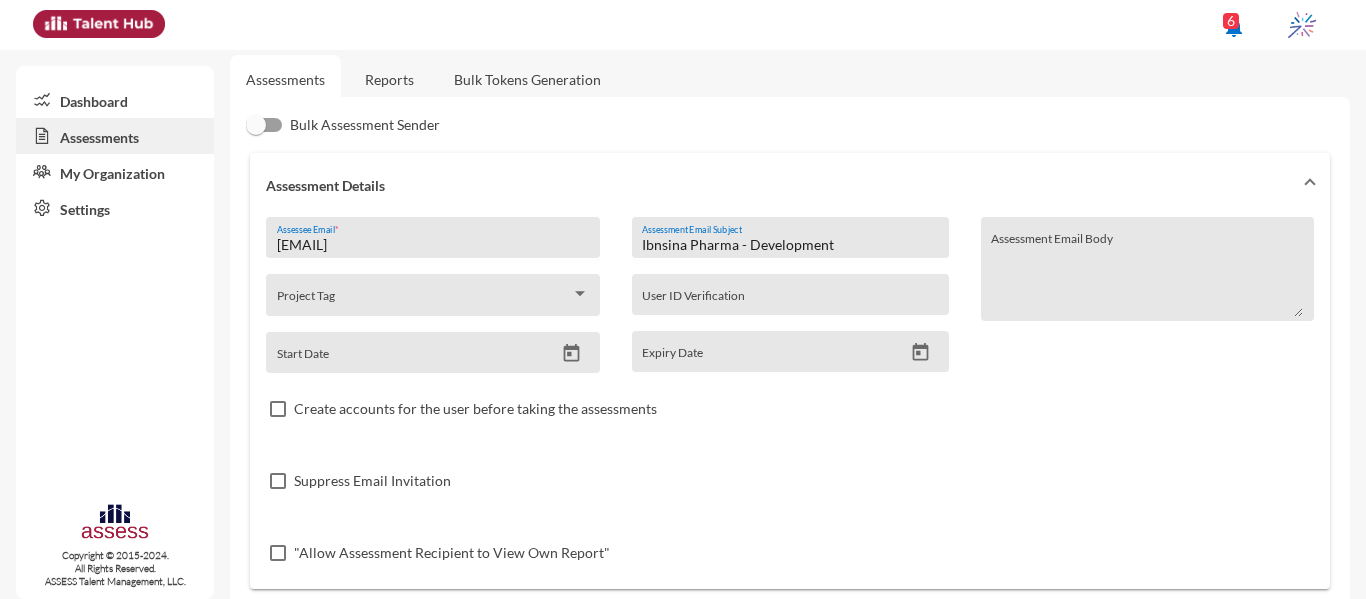 click on "Dr_Geeoo@[EXAMPLE.COM] Assessee Email   *" at bounding box center [433, 243] 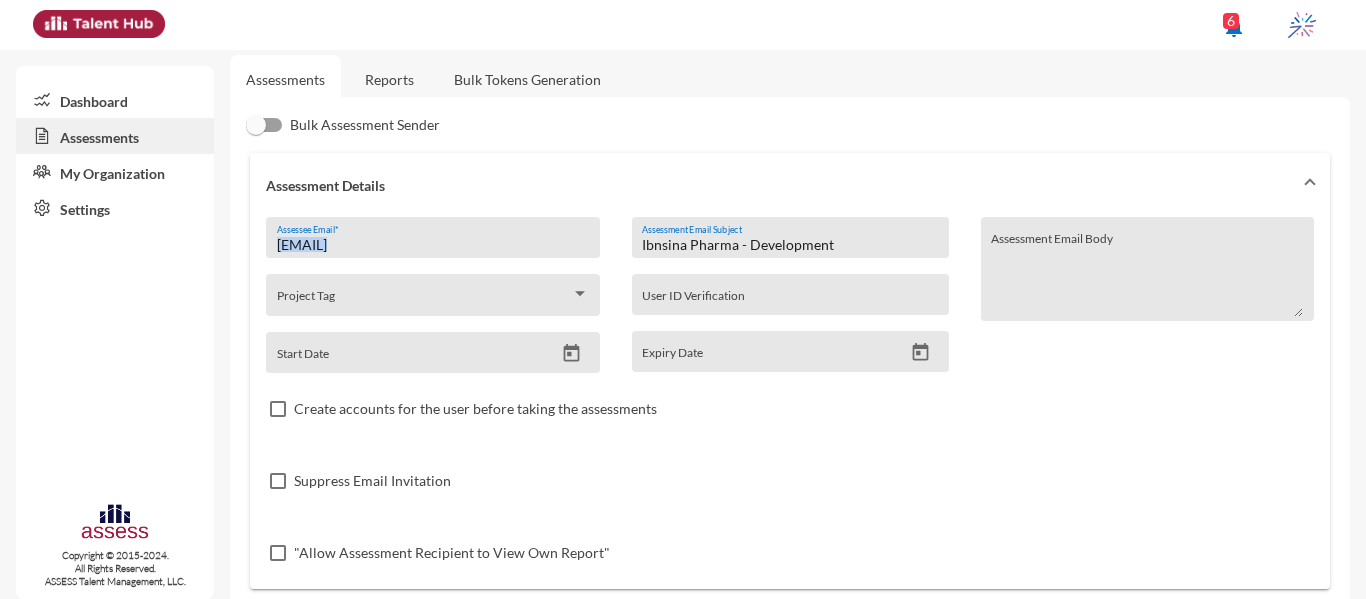 click on "Dr_Geeoo@[EXAMPLE.COM] Assessee Email   *" at bounding box center (433, 243) 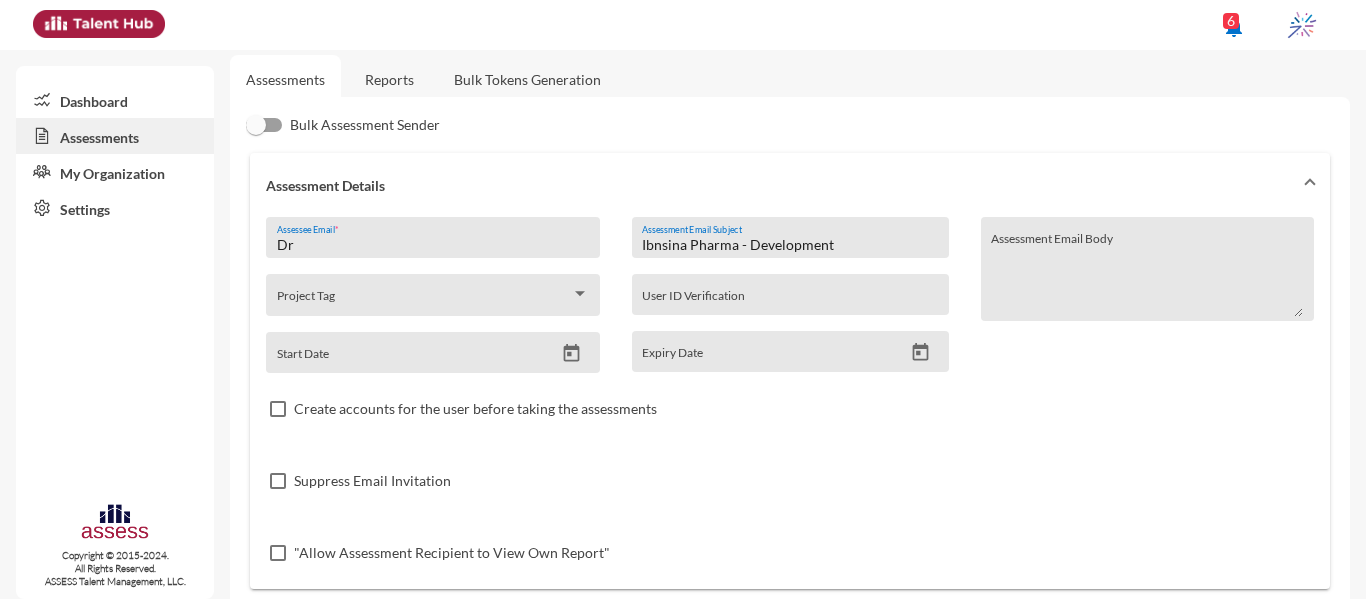 type on "D" 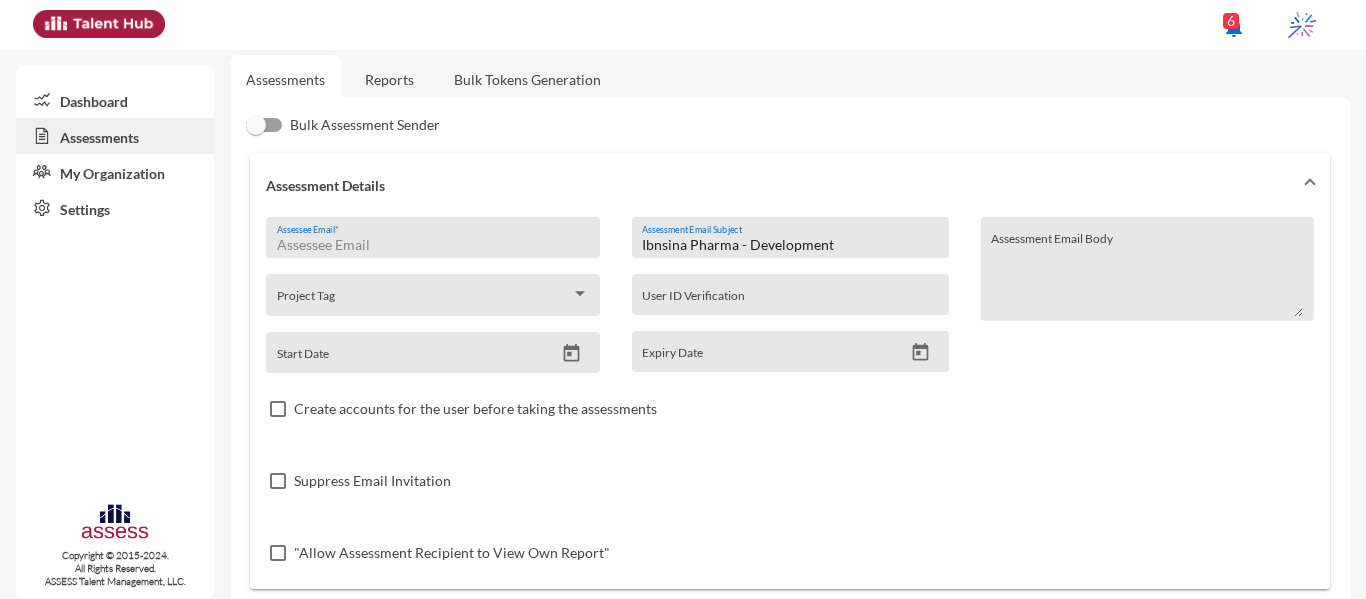 paste on "[EMAIL]" 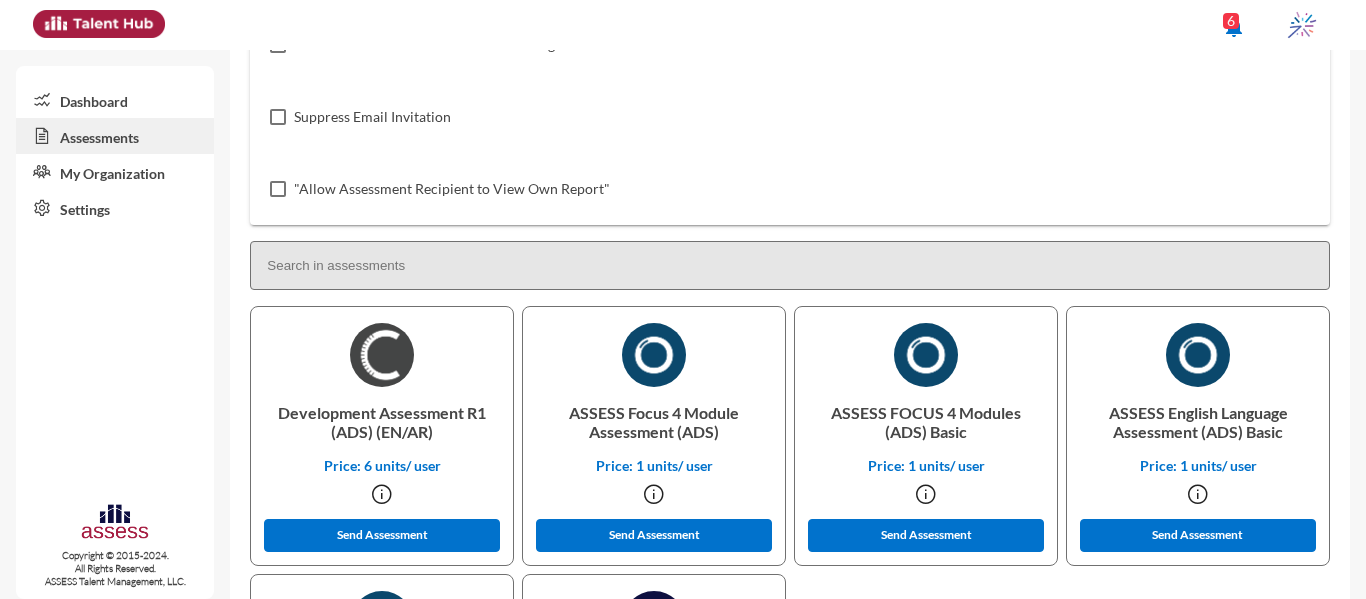 scroll, scrollTop: 384, scrollLeft: 0, axis: vertical 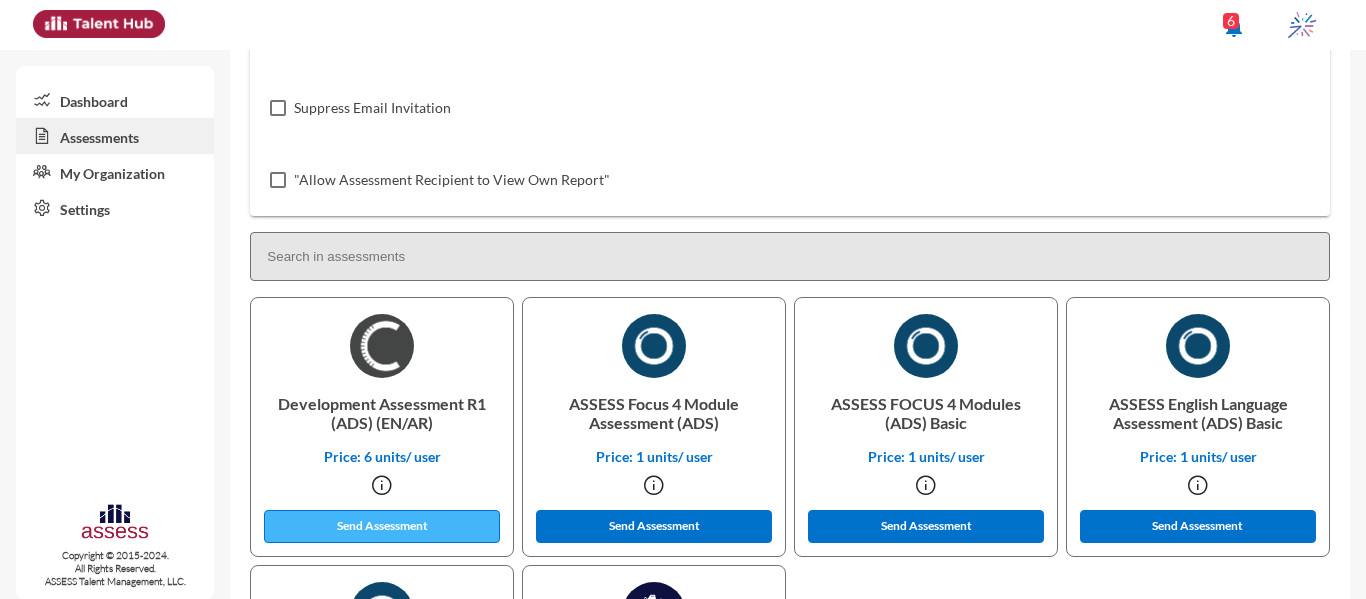 type on "[EMAIL]" 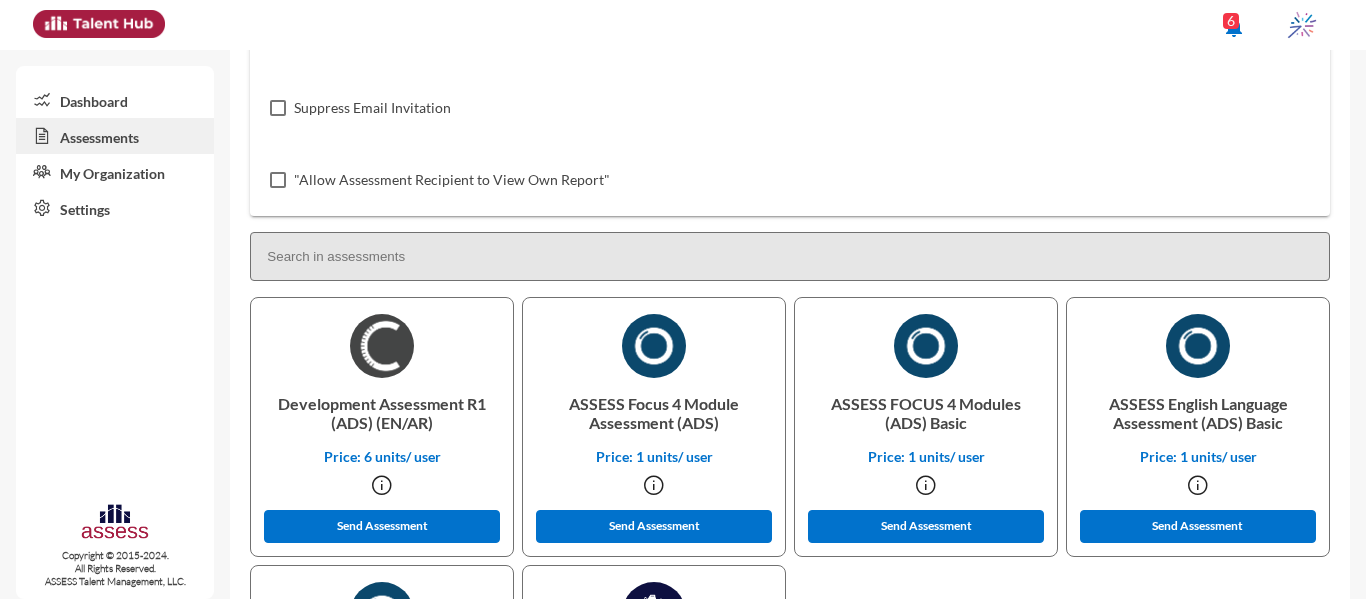 scroll, scrollTop: 0, scrollLeft: 0, axis: both 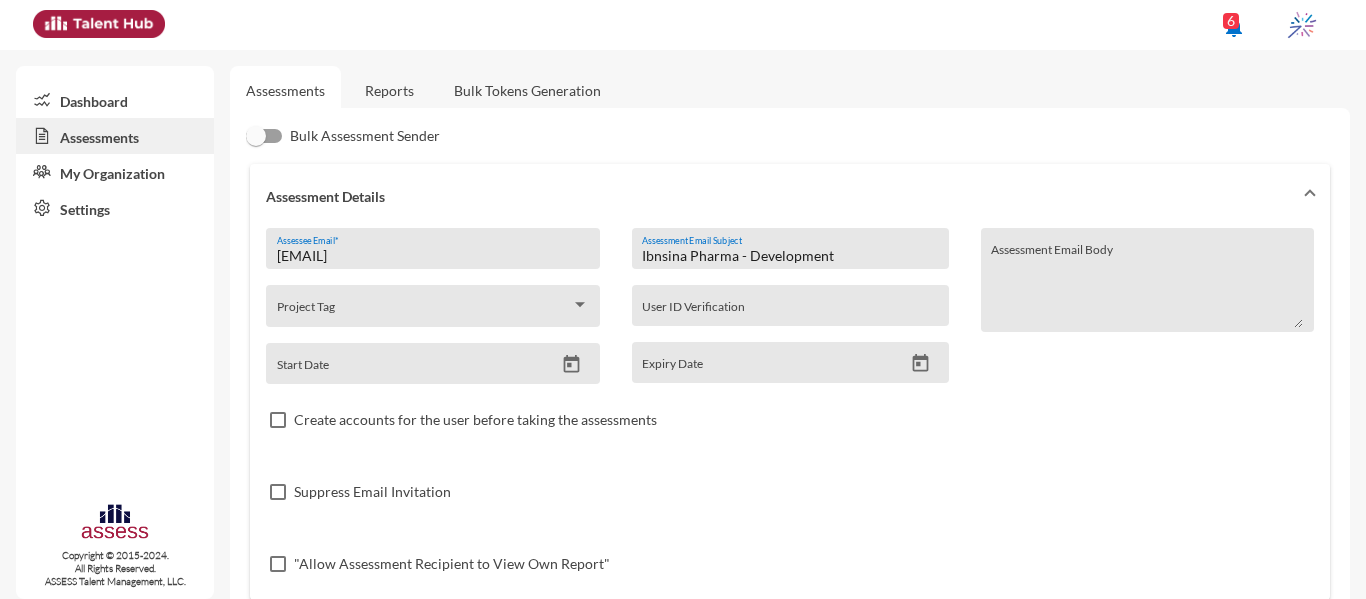 click on "Ibnsina Pharma - Development" at bounding box center [790, 256] 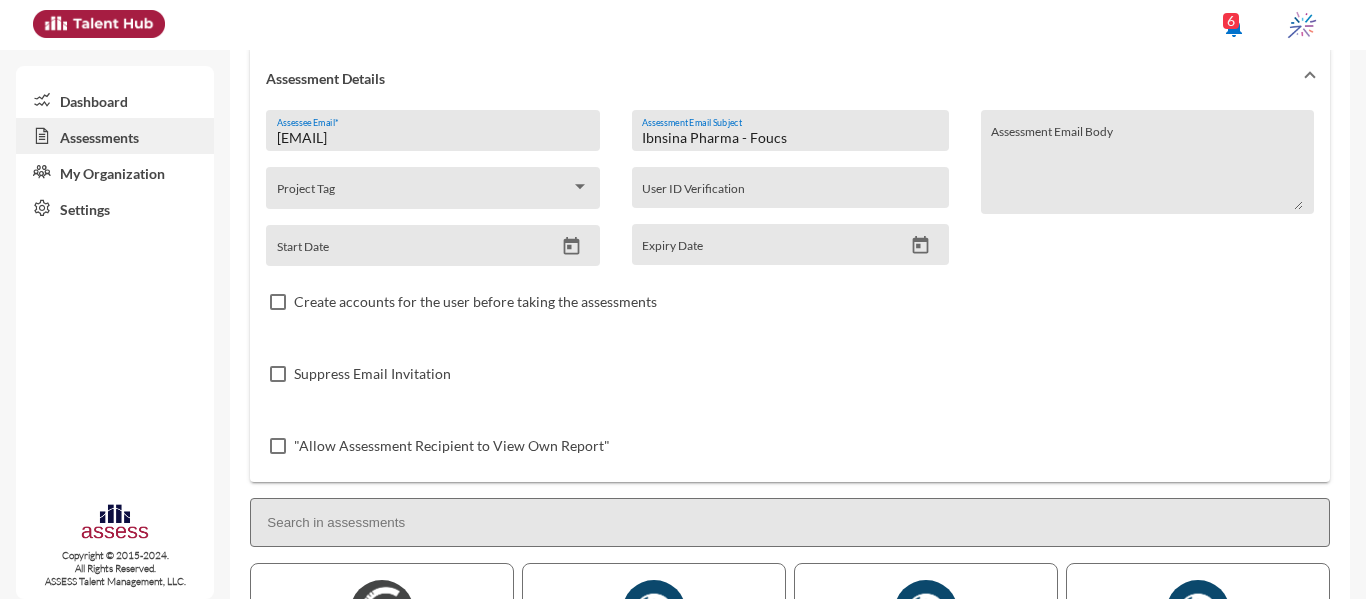 scroll, scrollTop: 116, scrollLeft: 0, axis: vertical 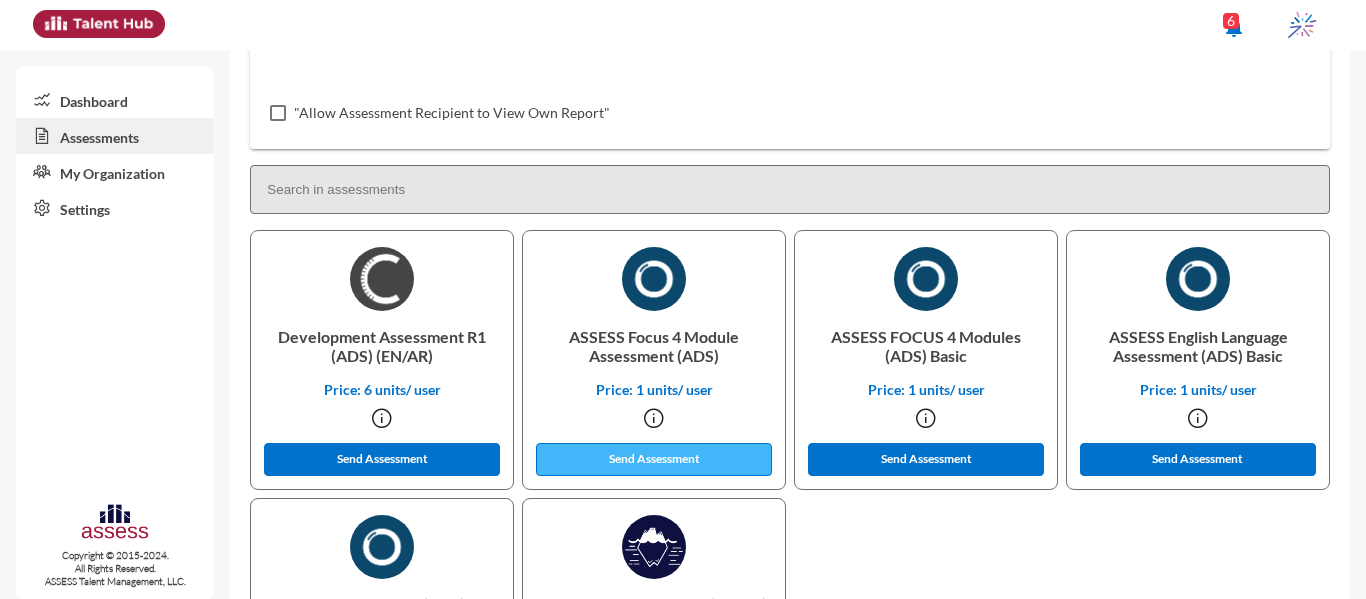 type on "Ibnsina Pharma - Focus" 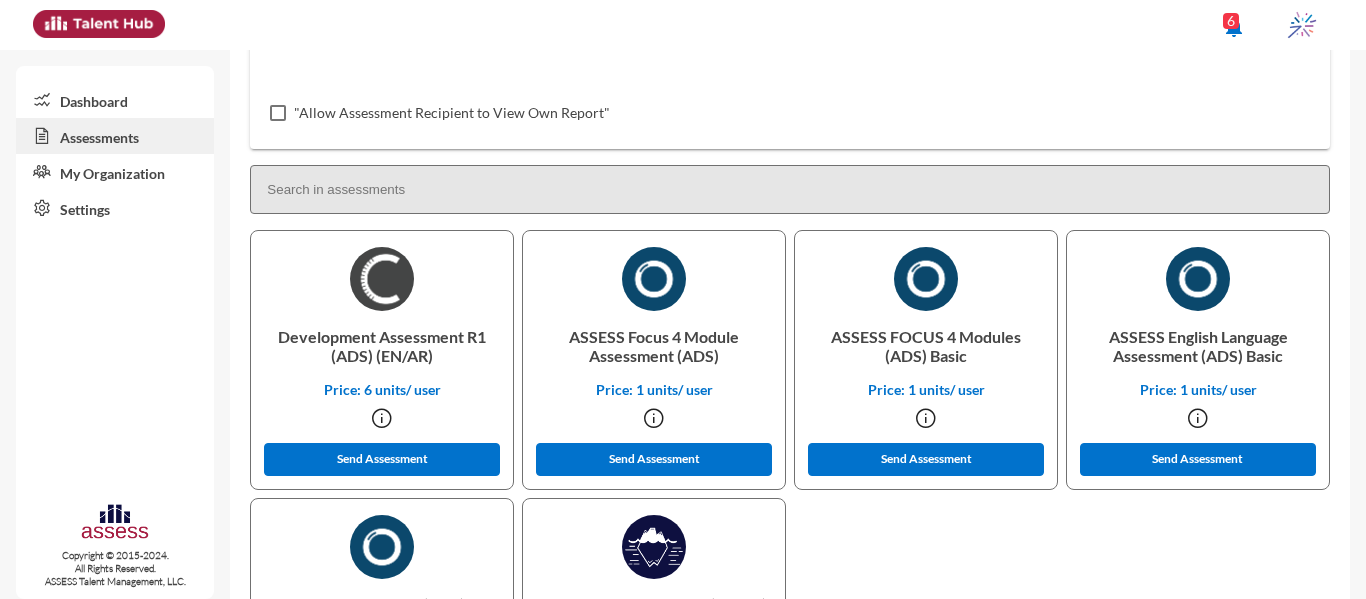 type 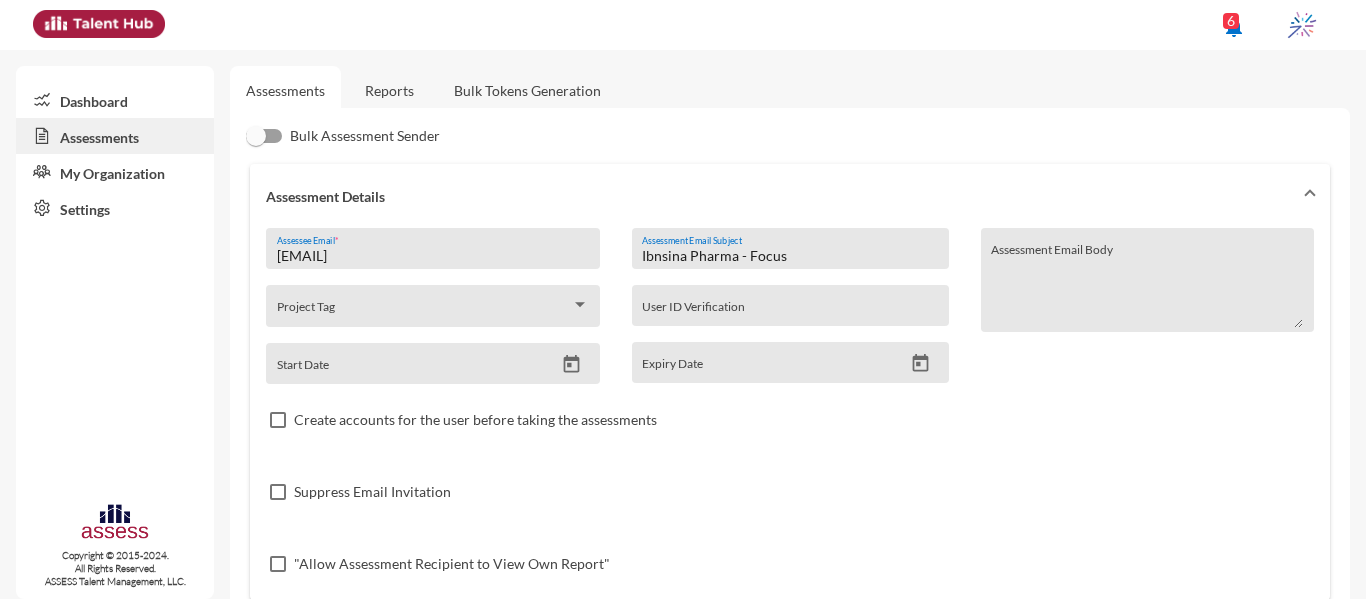 click on "[EMAIL]" at bounding box center [433, 256] 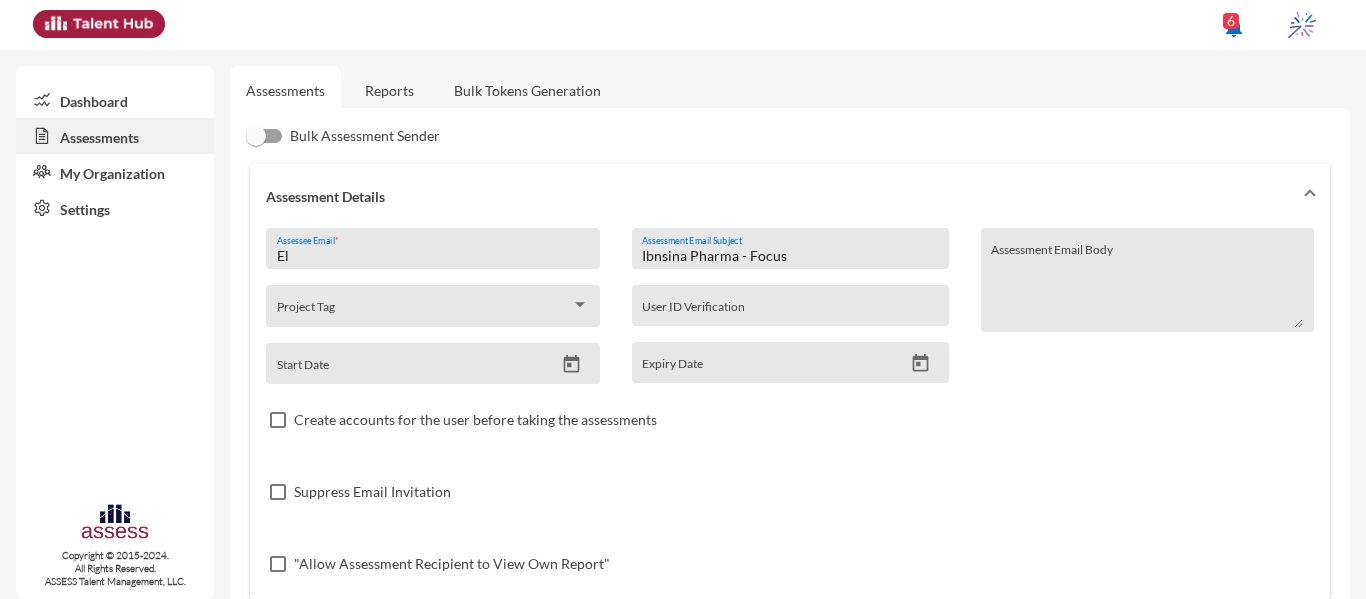 type on "E" 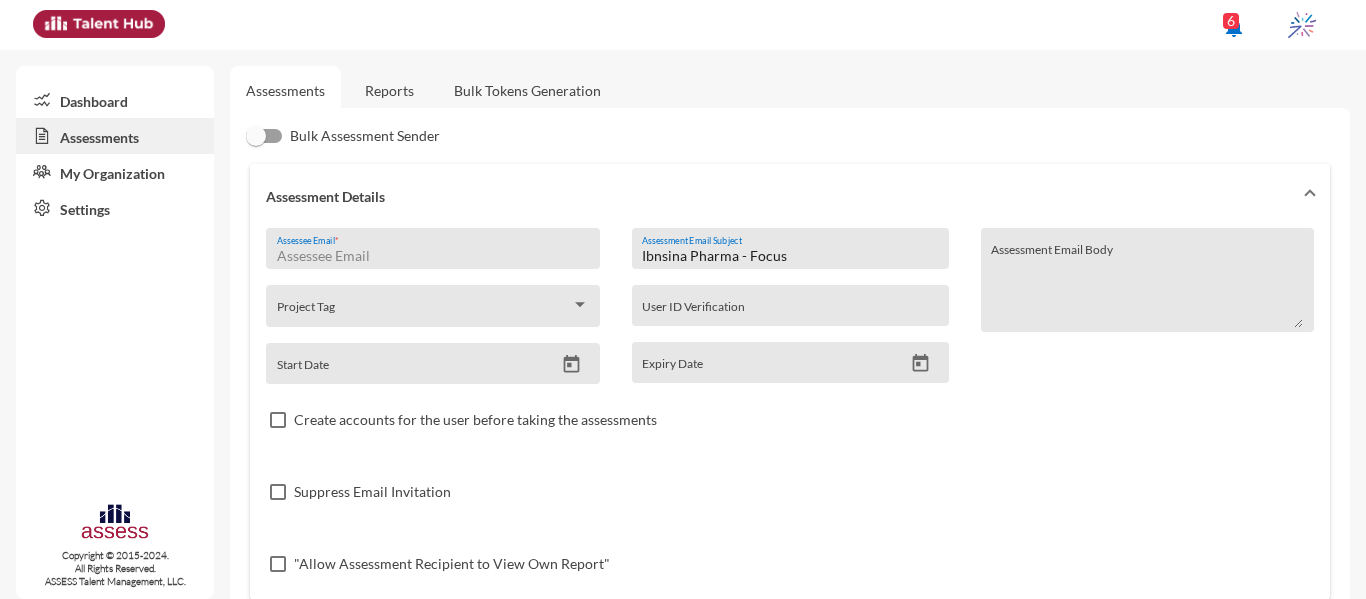 paste on "[EMAIL]" 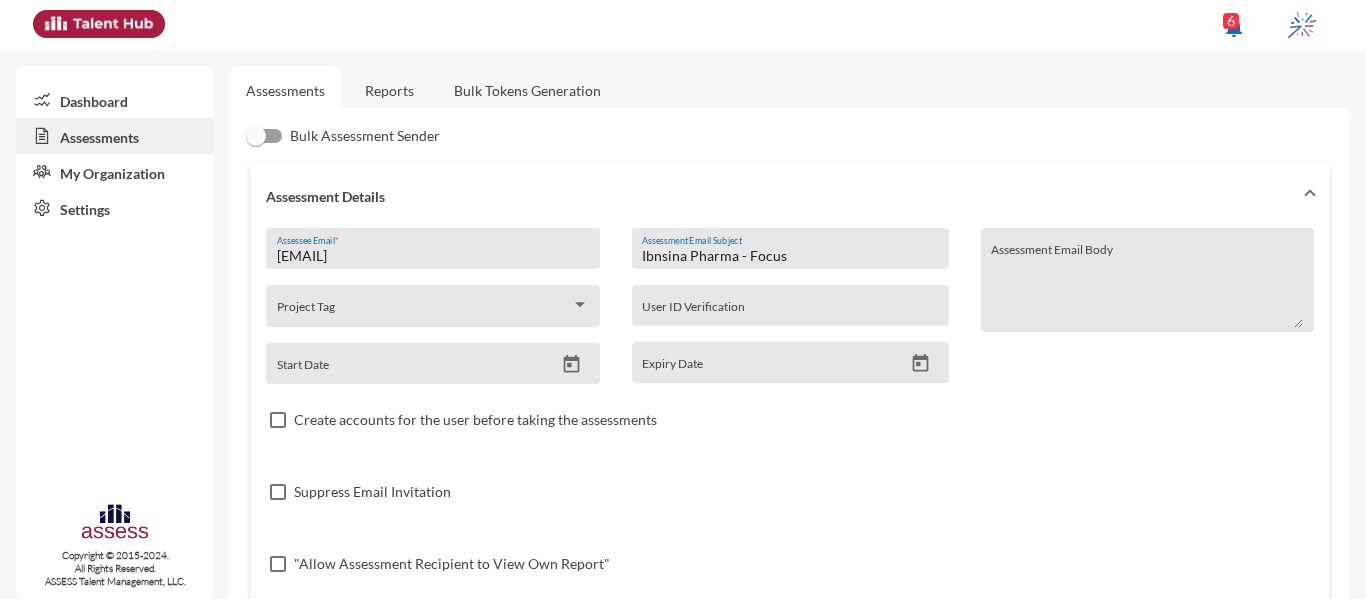type on "[EMAIL]" 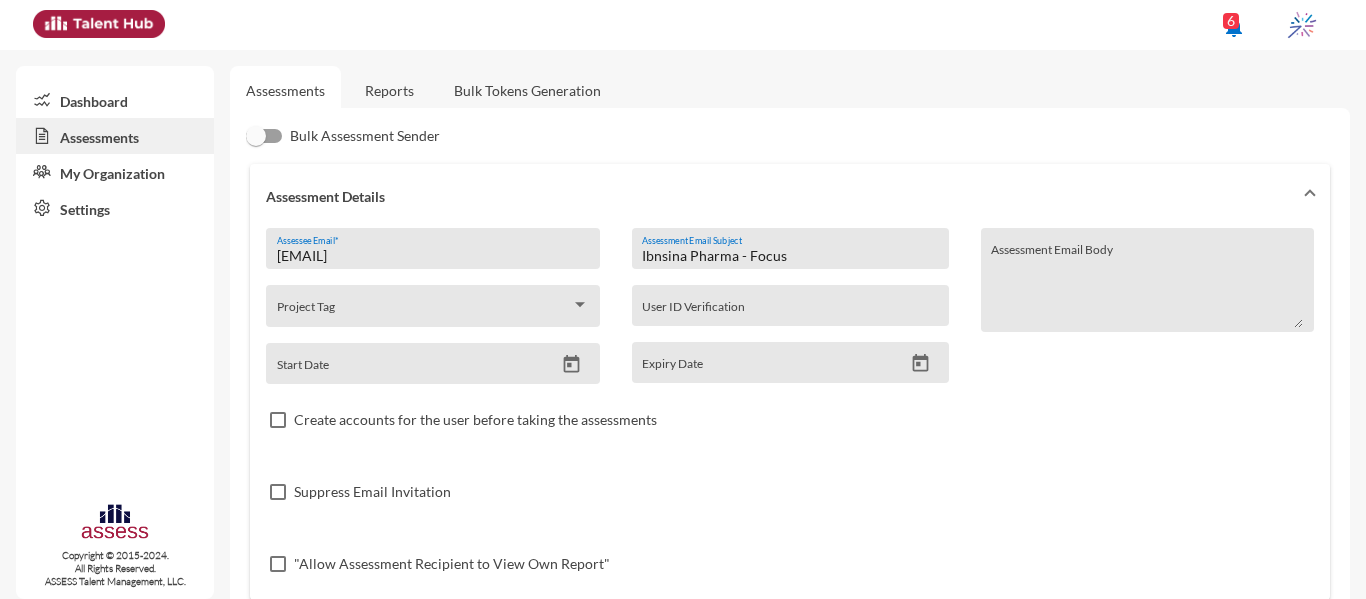 click on "Ibnsina Pharma - Focus" at bounding box center (790, 256) 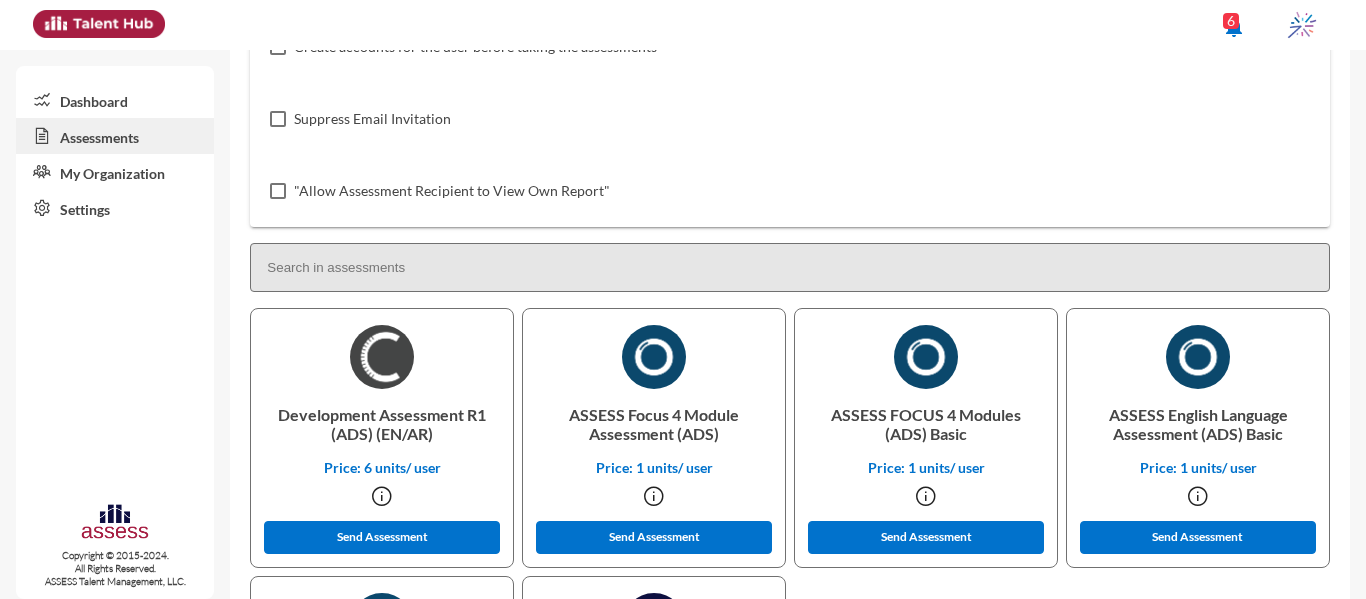 scroll, scrollTop: 384, scrollLeft: 0, axis: vertical 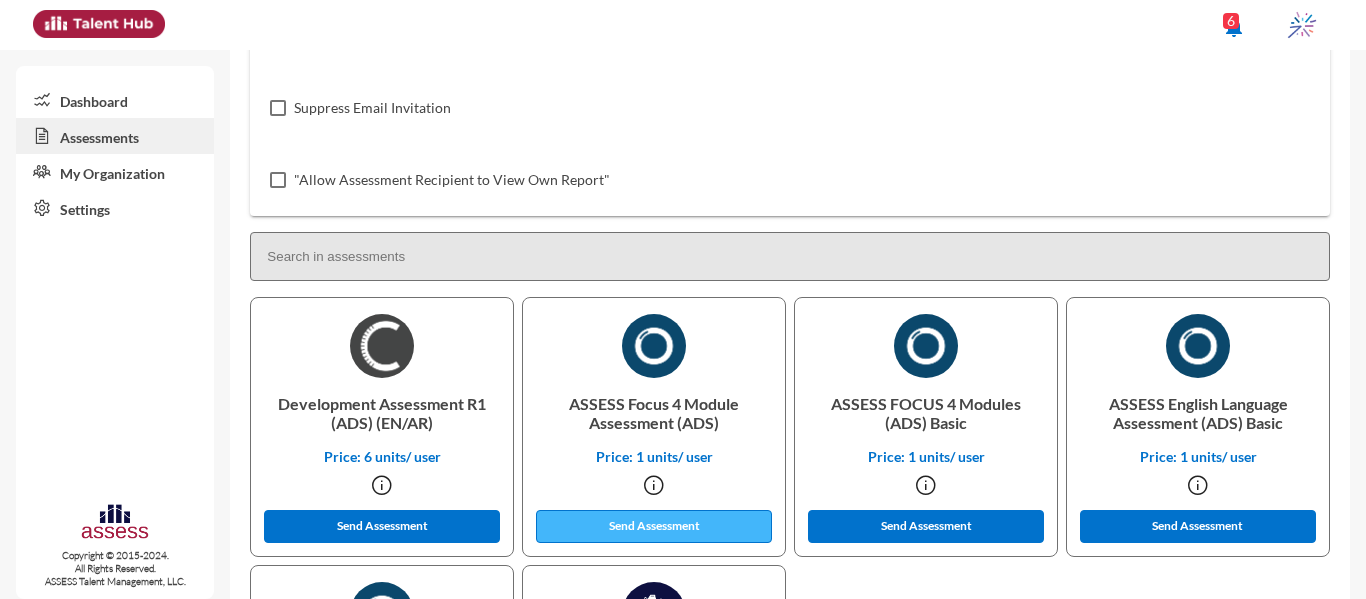 click on "Send Assessment" 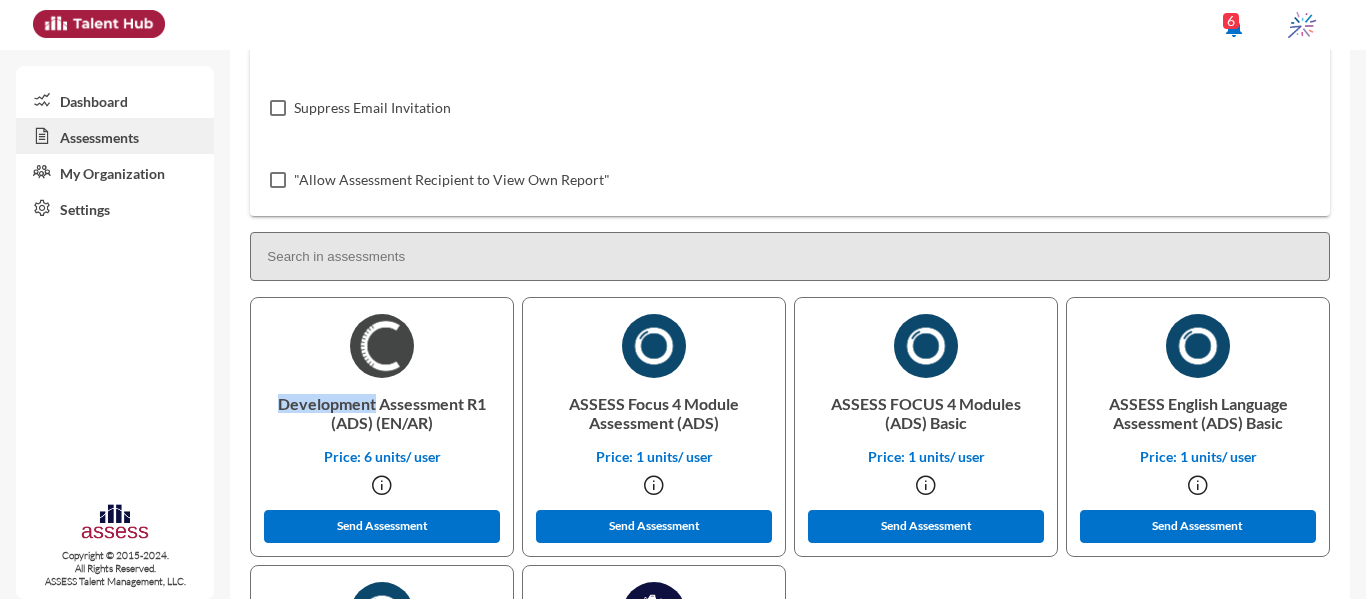drag, startPoint x: 270, startPoint y: 405, endPoint x: 373, endPoint y: 408, distance: 103.04368 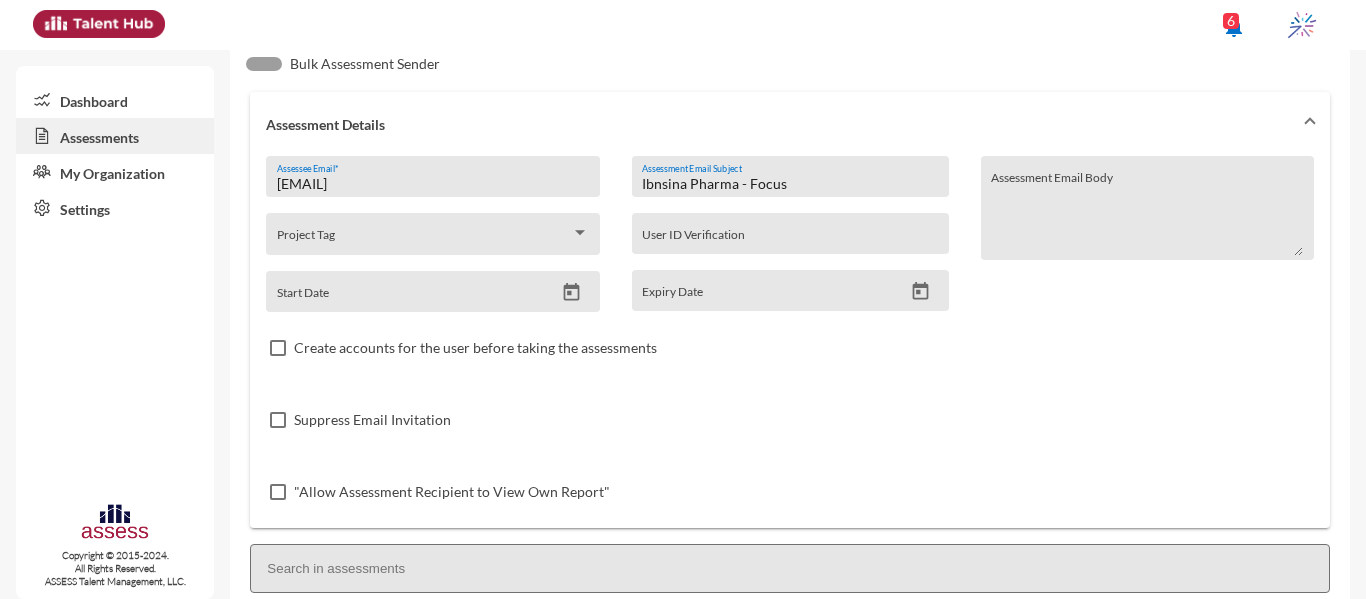 scroll, scrollTop: 0, scrollLeft: 0, axis: both 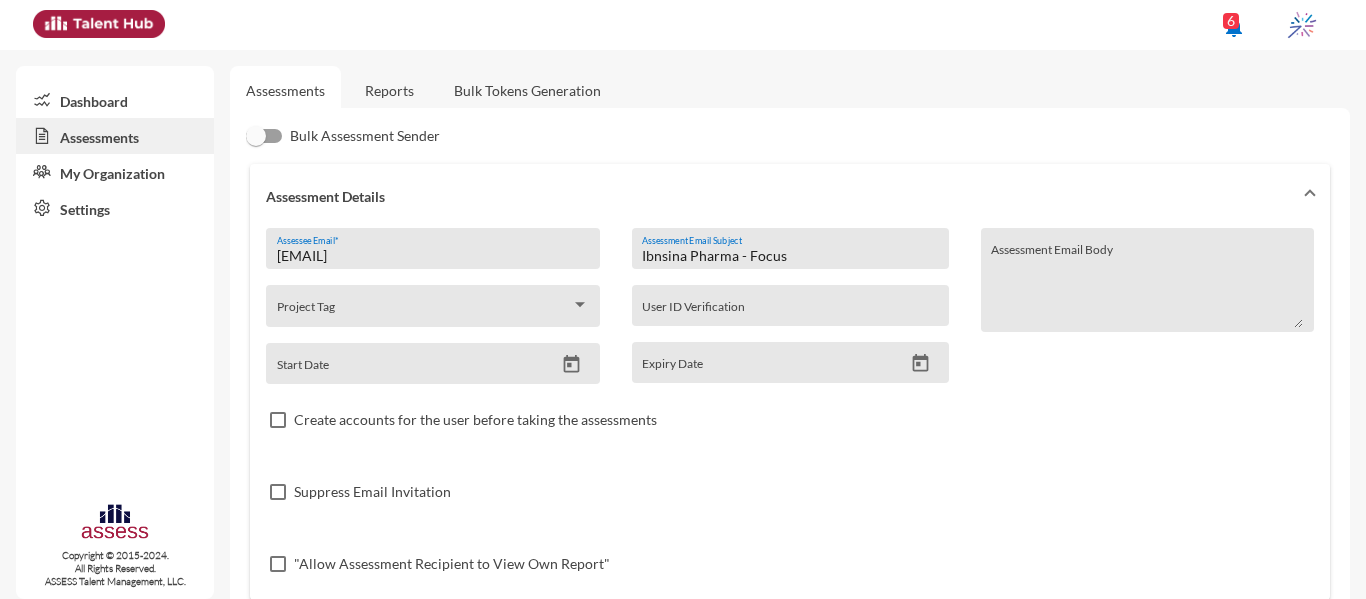 click on "Ibnsina Pharma - Focus Assessment Email Subject" at bounding box center (790, 254) 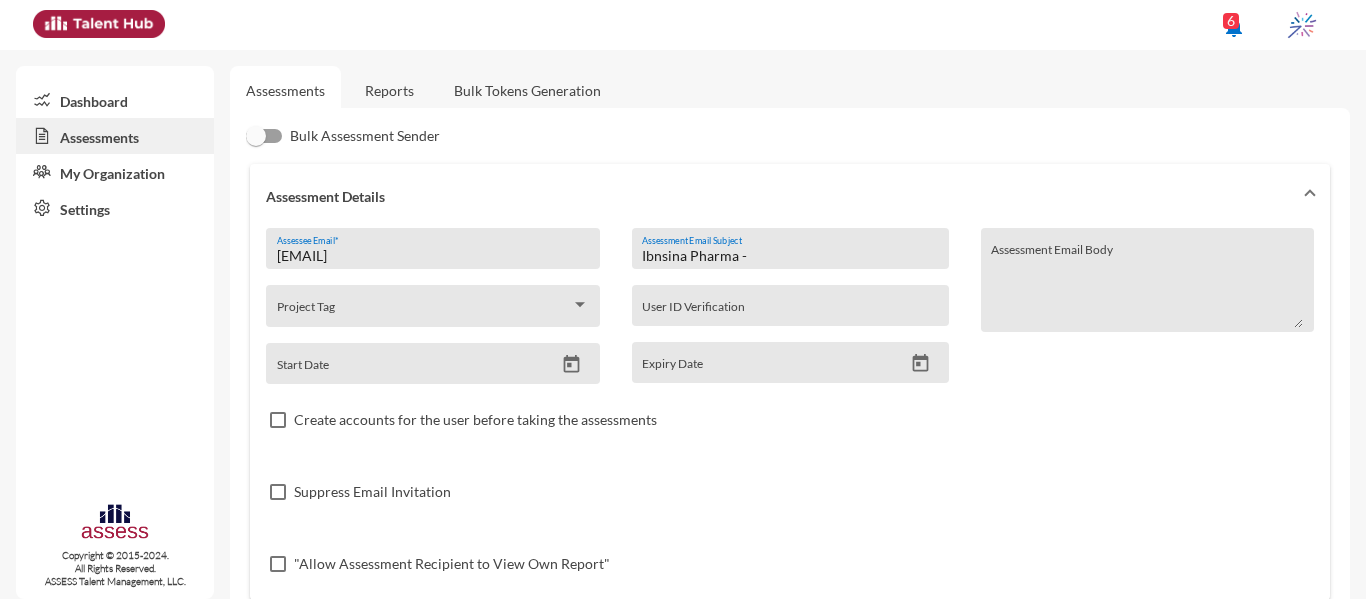 paste on "Development" 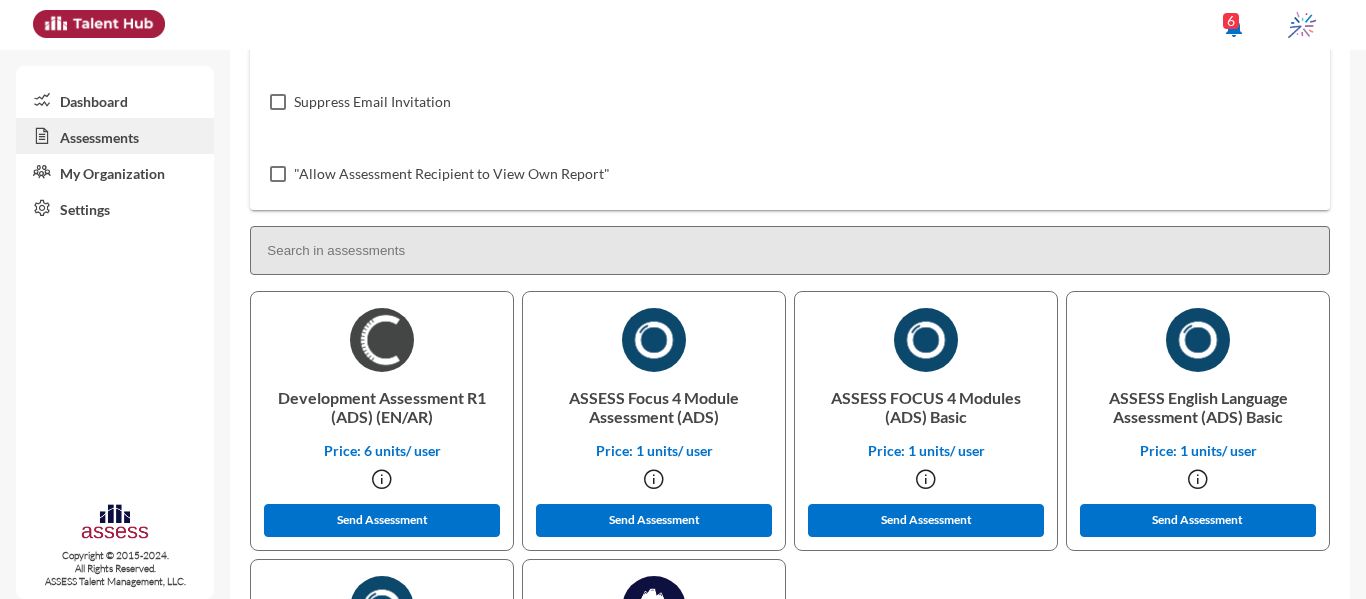 scroll, scrollTop: 414, scrollLeft: 0, axis: vertical 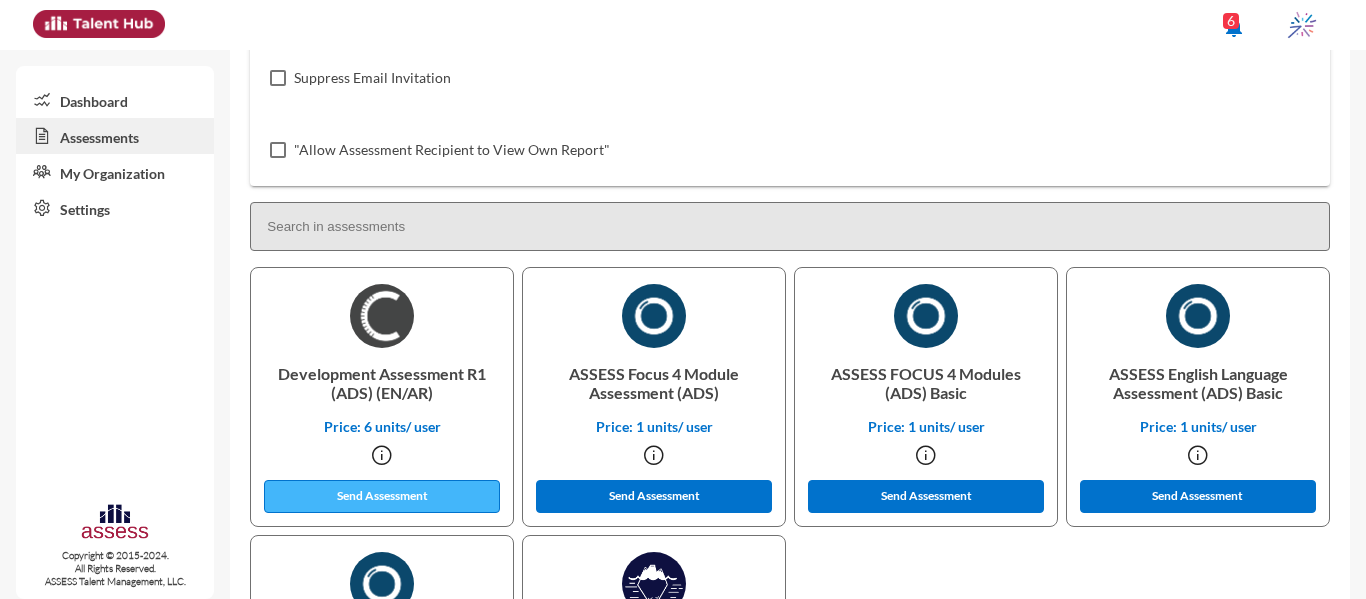 type on "Ibnsina Pharma - Development" 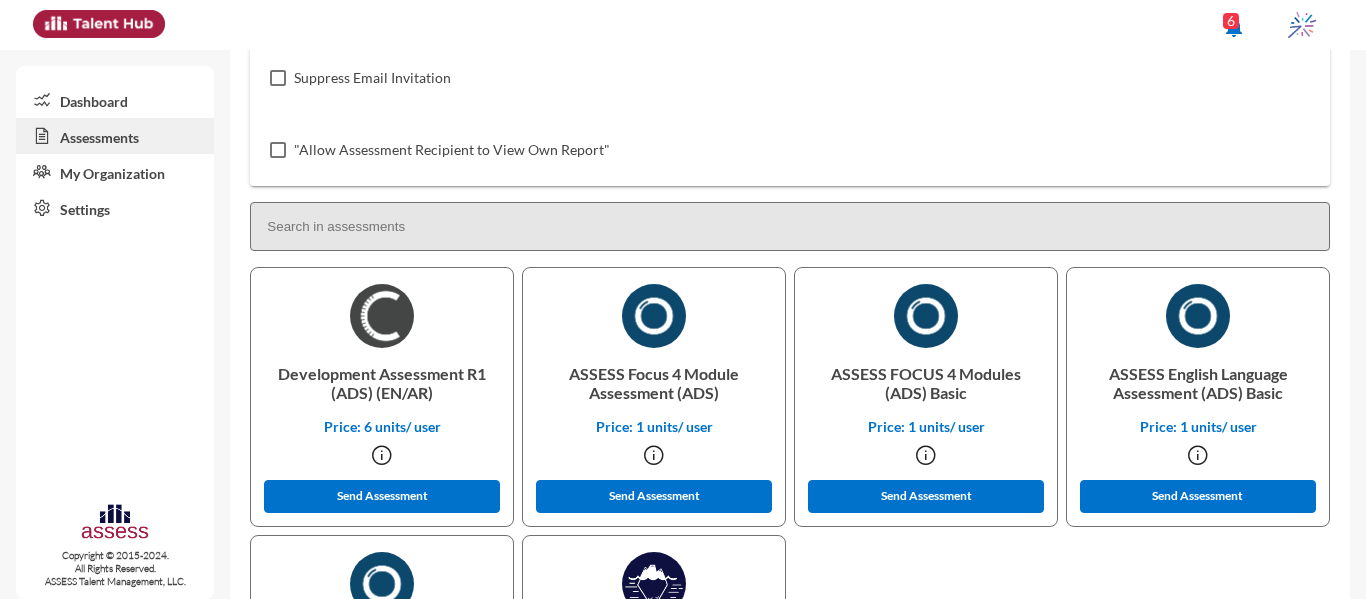scroll, scrollTop: 0, scrollLeft: 0, axis: both 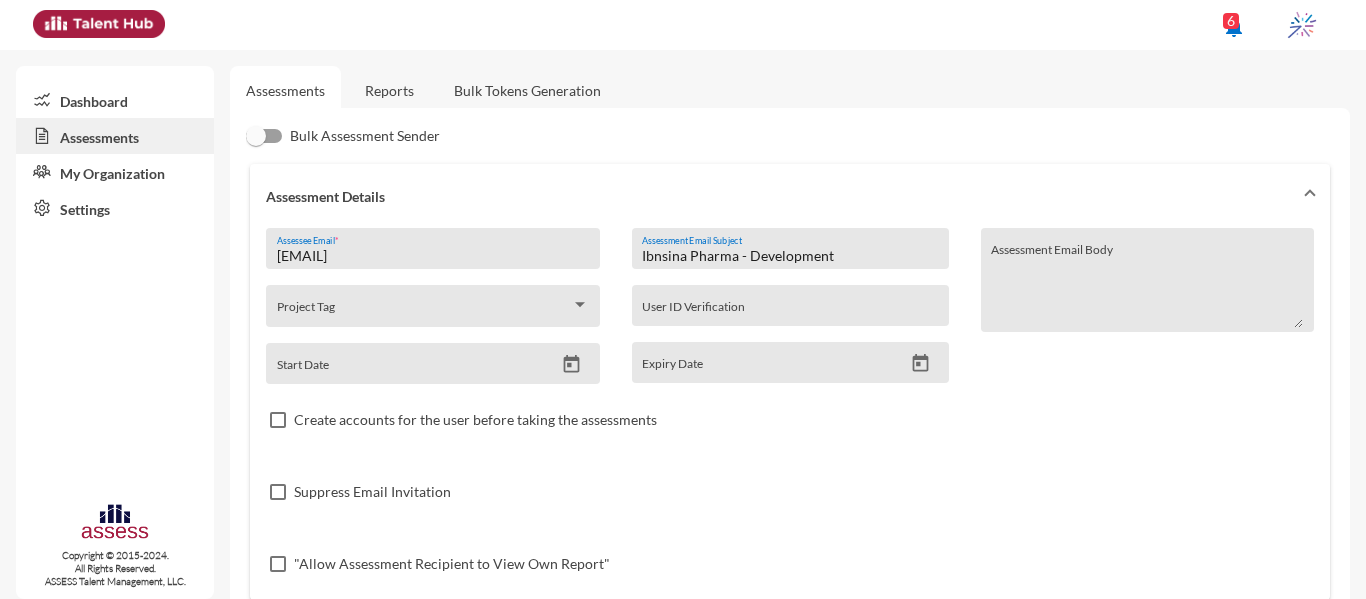 click on "[EMAIL]" at bounding box center [433, 256] 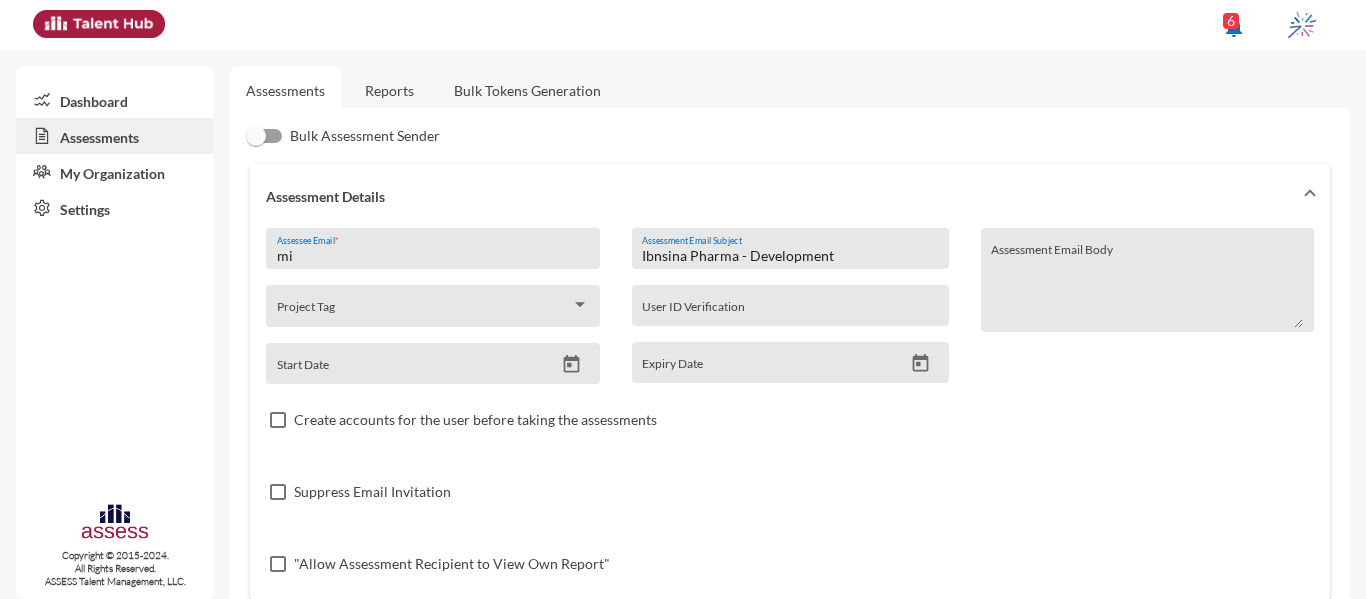 type on "m" 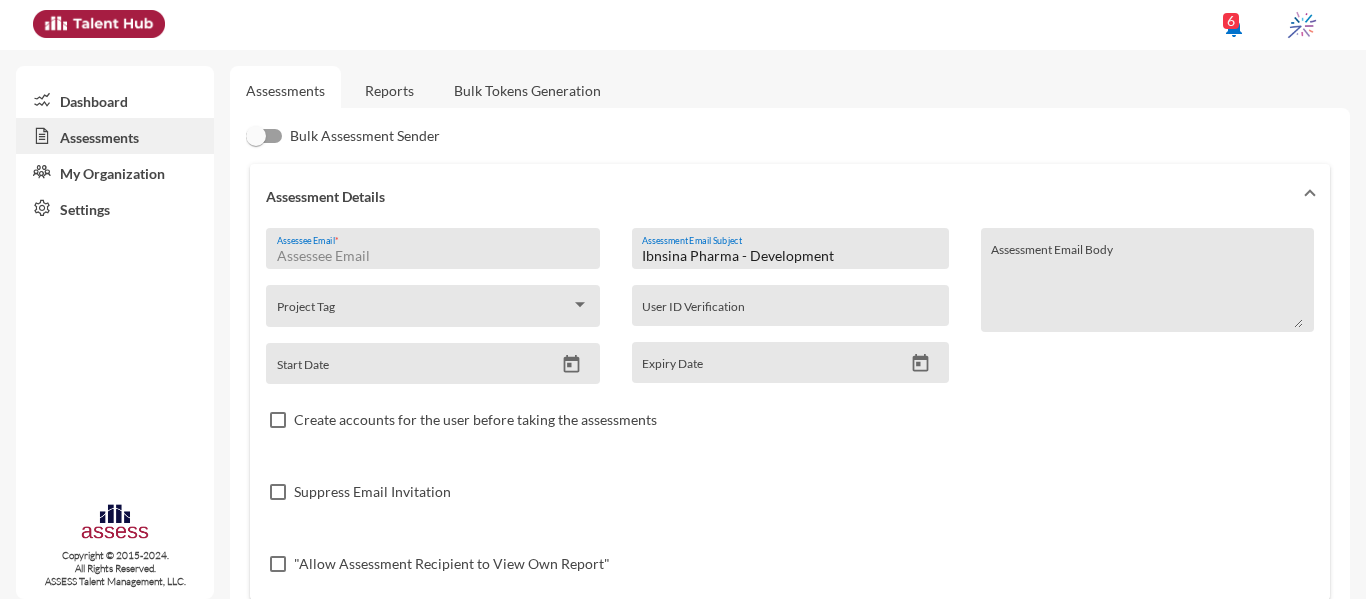 paste on "[EMAIL]" 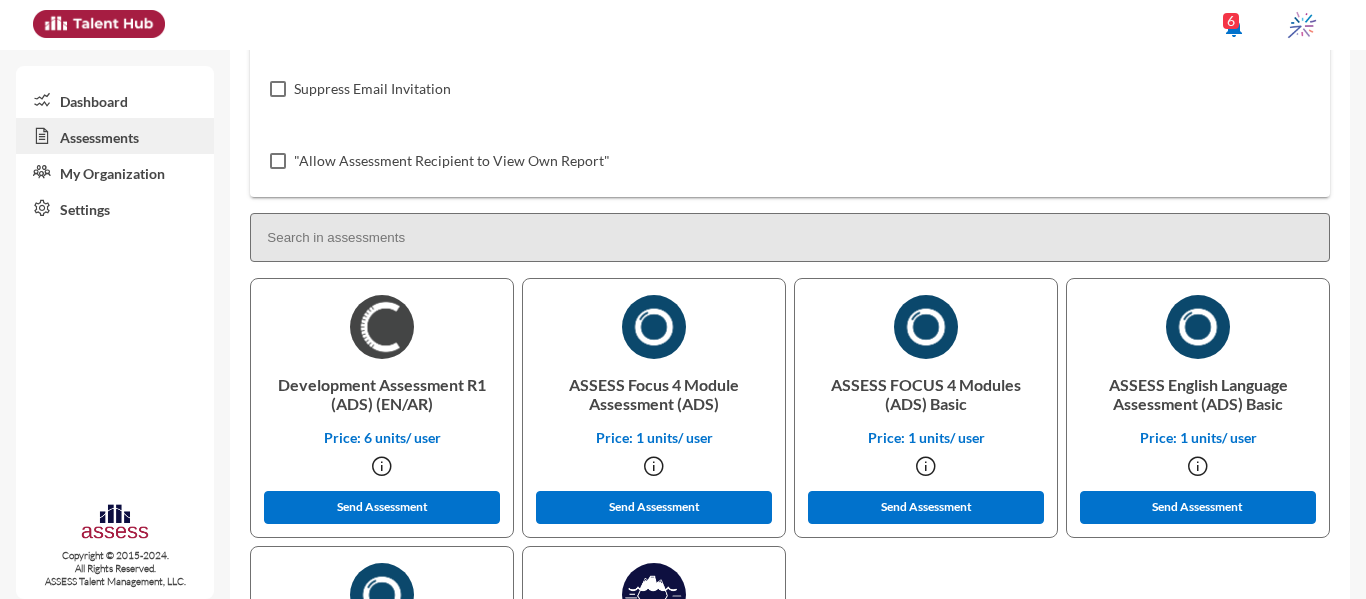 scroll, scrollTop: 406, scrollLeft: 0, axis: vertical 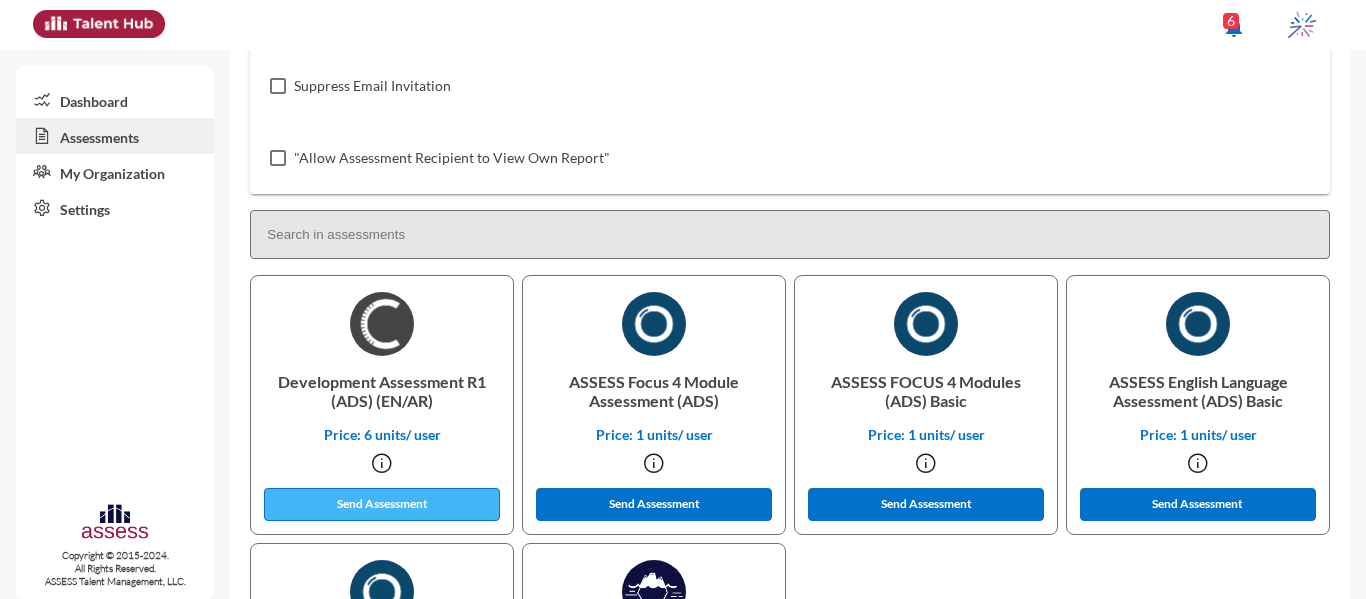 type on "[EMAIL]" 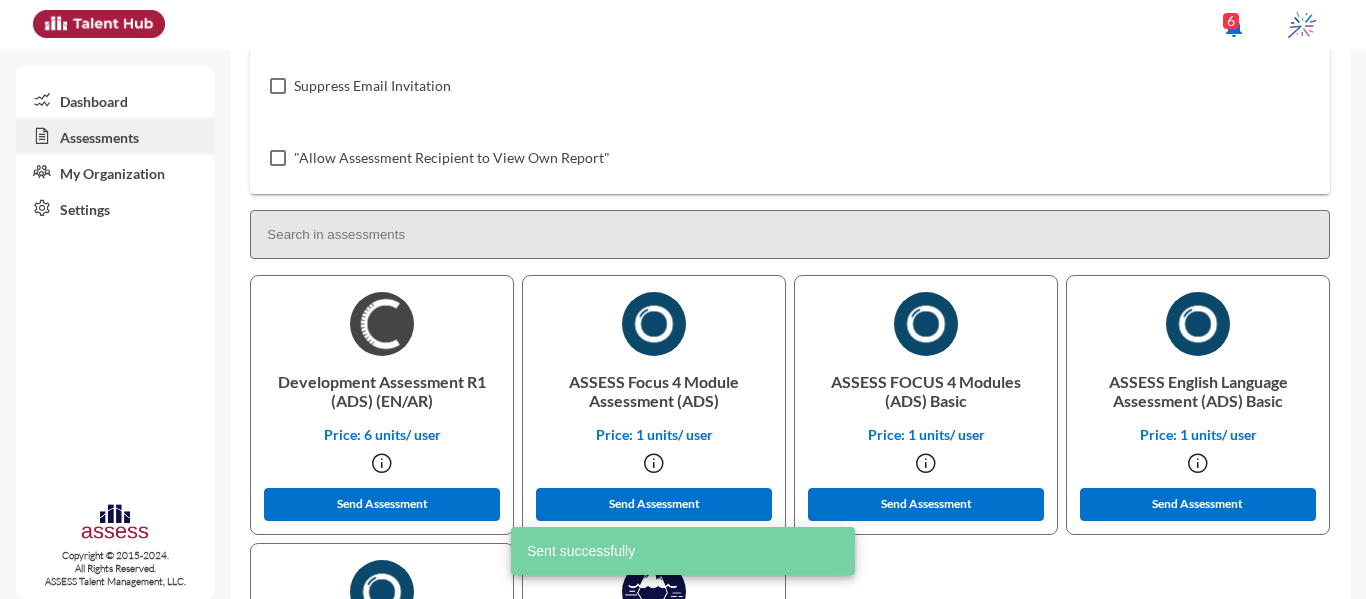 drag, startPoint x: 1355, startPoint y: 269, endPoint x: 1365, endPoint y: 208, distance: 61.81424 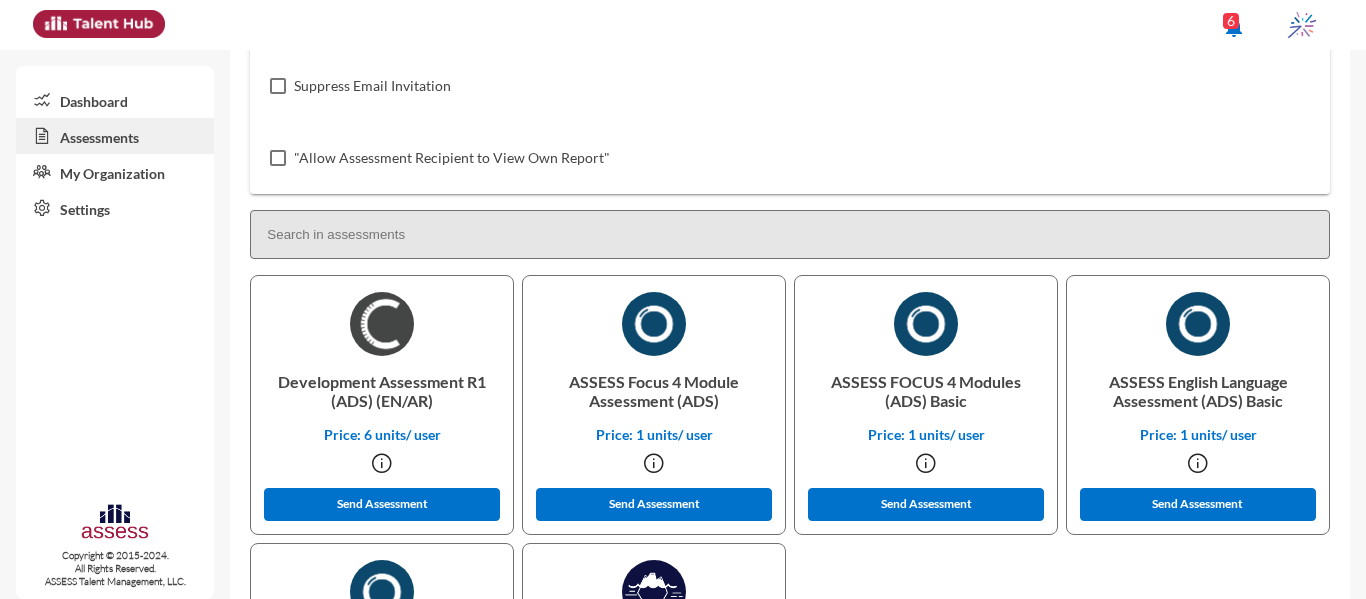 scroll, scrollTop: 0, scrollLeft: 0, axis: both 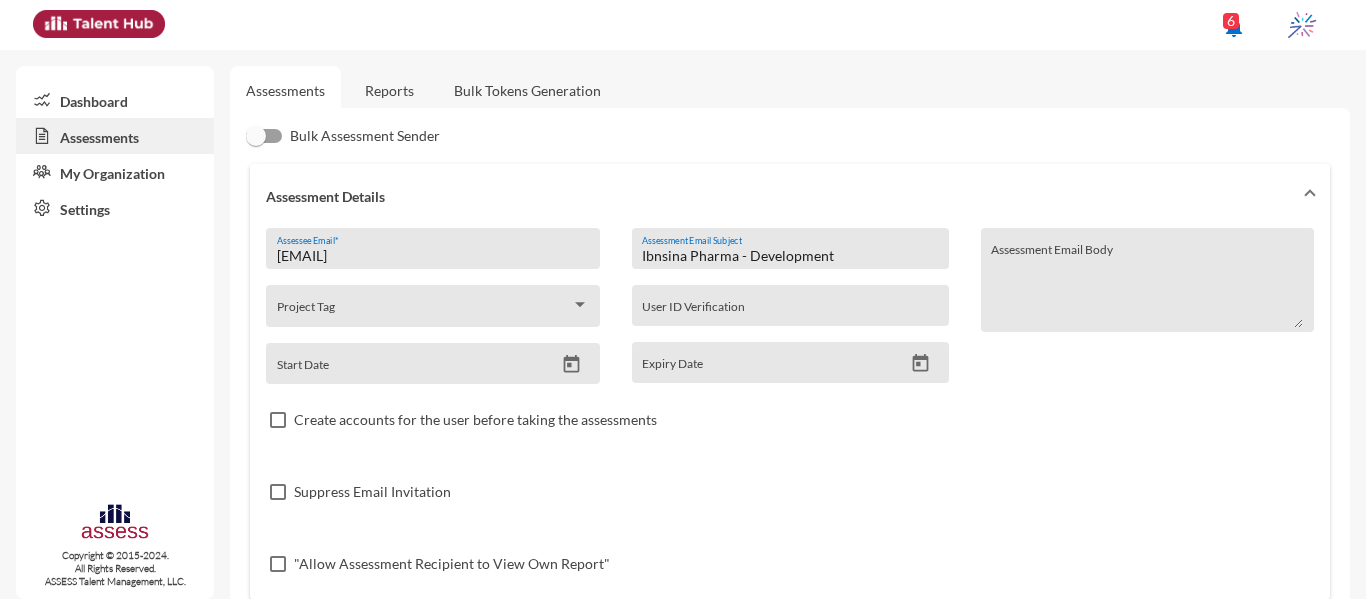 click on "Ibnsina Pharma - Development" at bounding box center (790, 256) 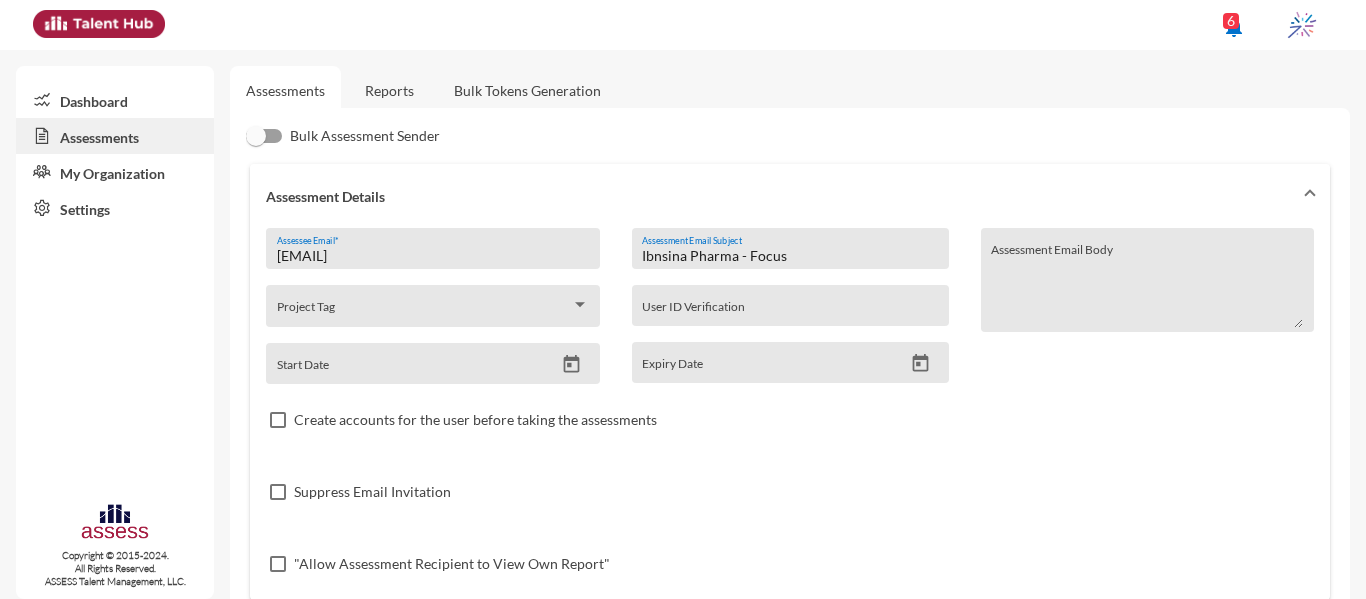 type on "Ibnsina Pharma - Focus" 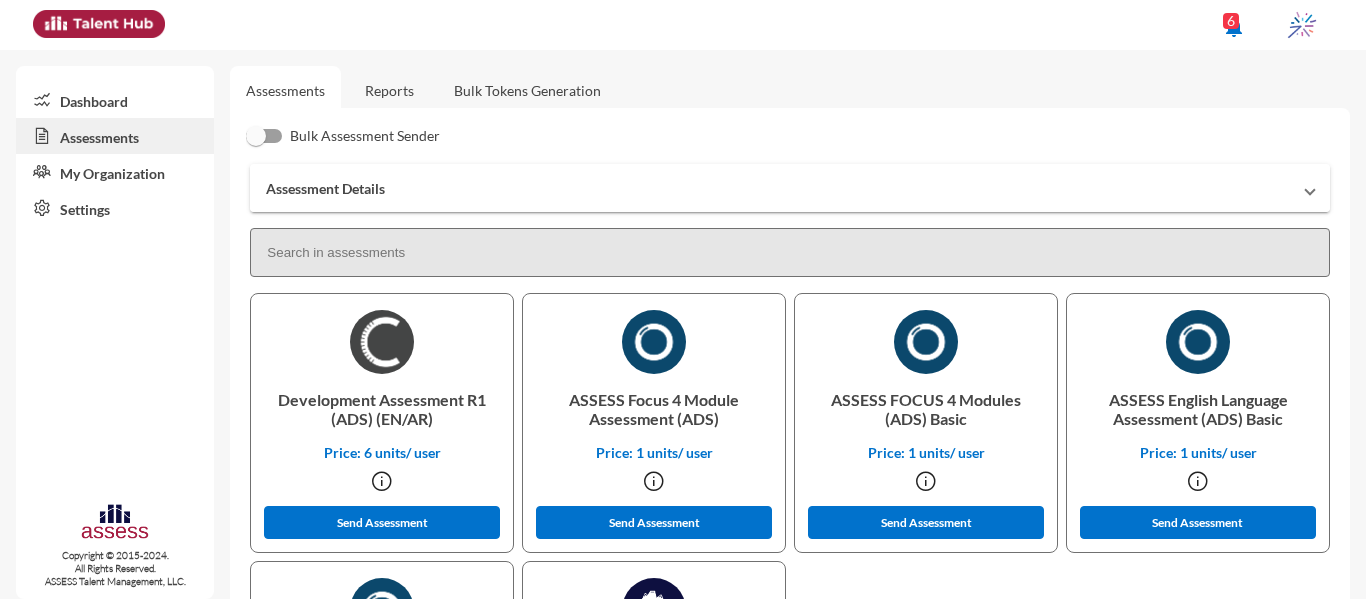 click on "Assessment Details" at bounding box center [790, 188] 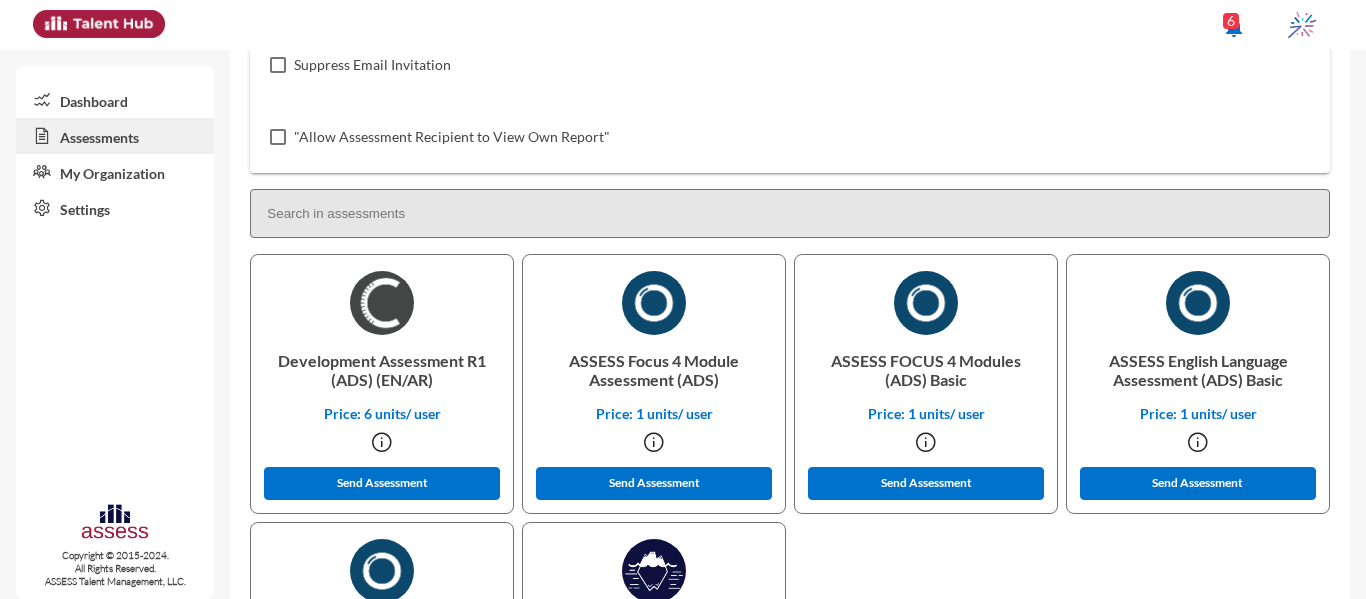 scroll, scrollTop: 436, scrollLeft: 0, axis: vertical 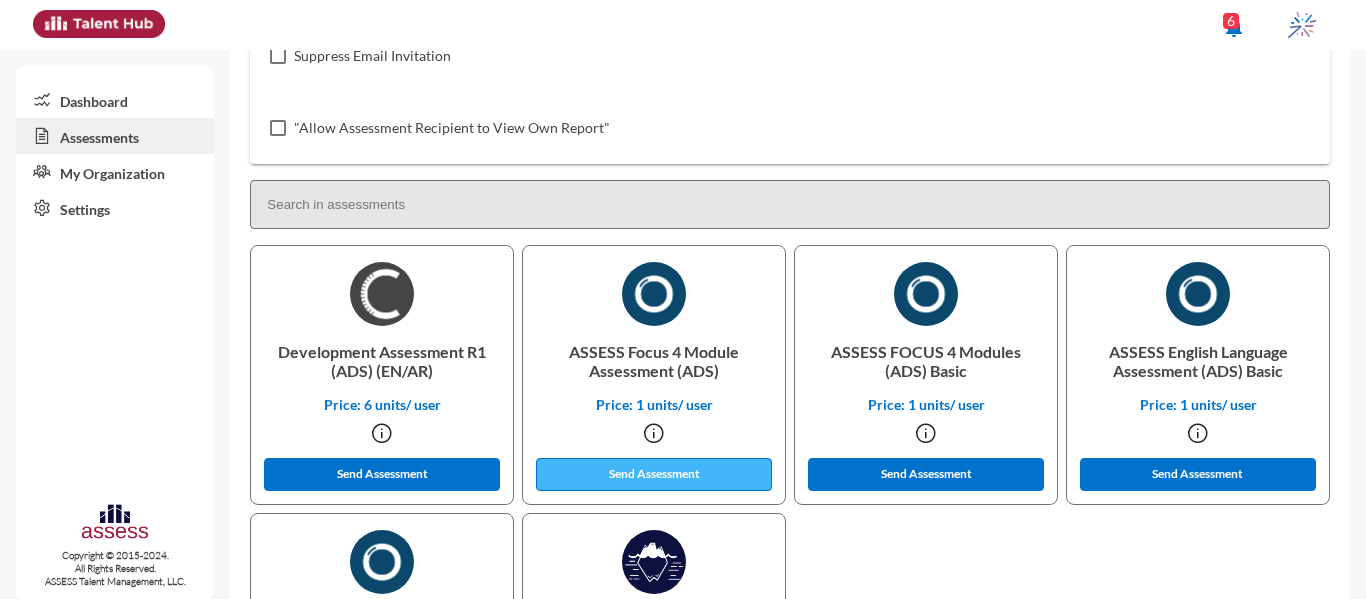 click on "Send Assessment" 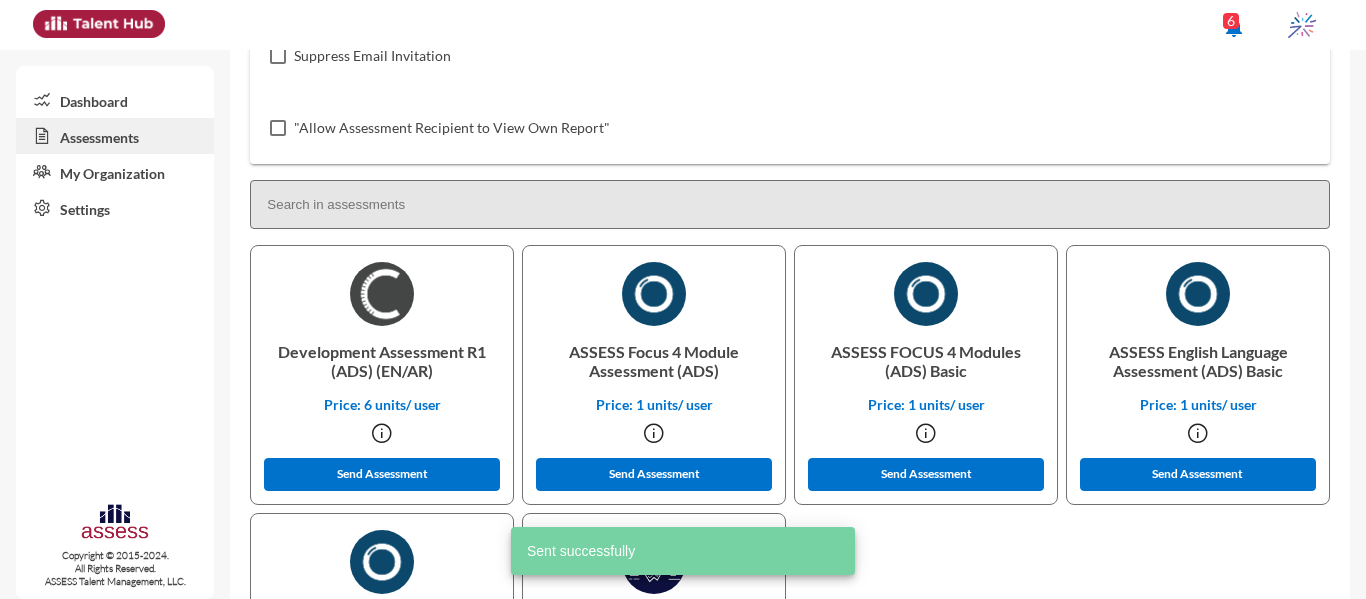 scroll, scrollTop: 0, scrollLeft: 0, axis: both 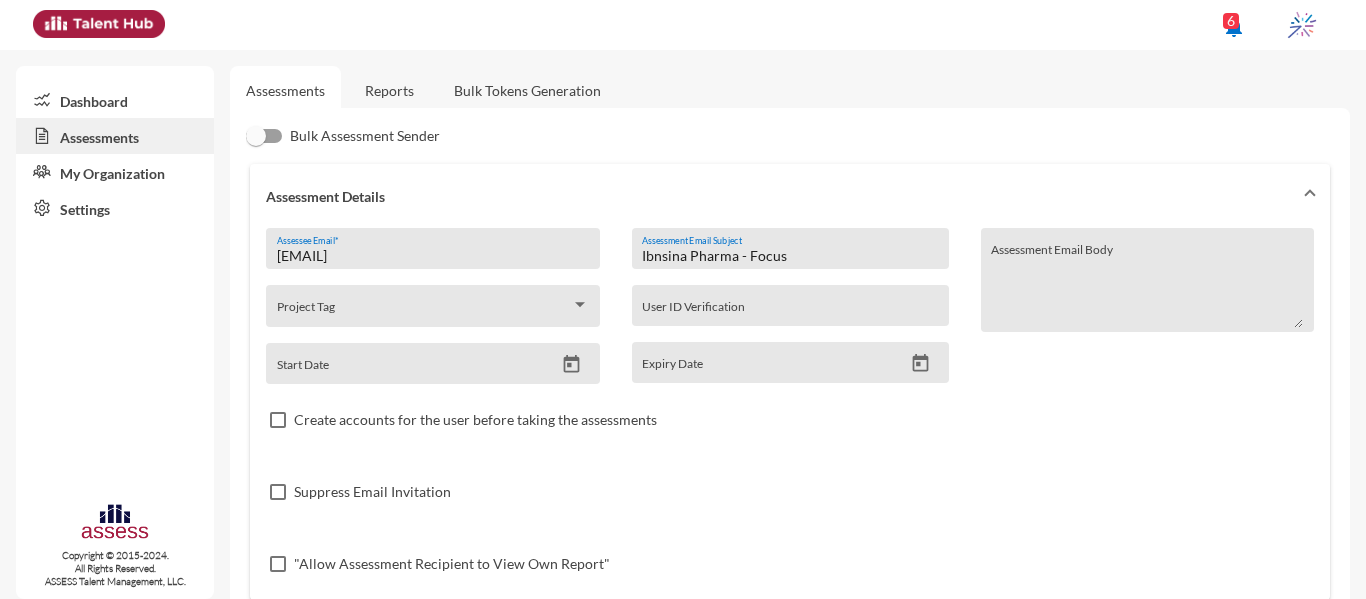 click on "mohamed_rafat87@[EXAMPLE.COM] Assessee Email   *" at bounding box center [433, 254] 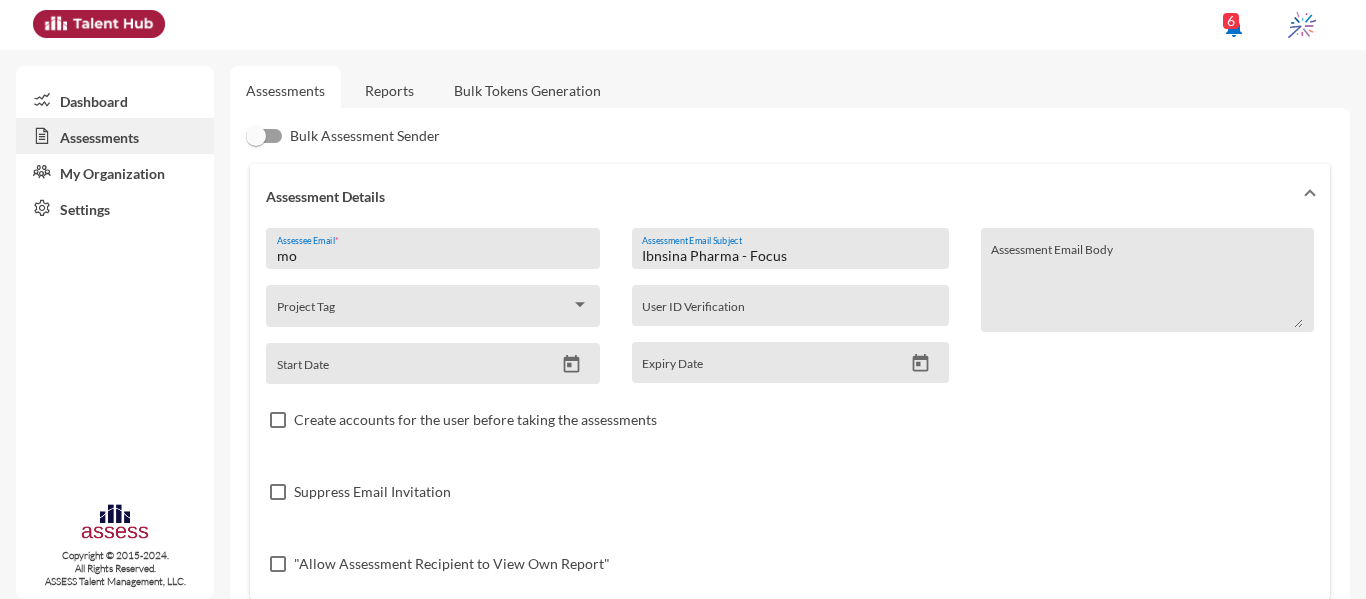 type on "m" 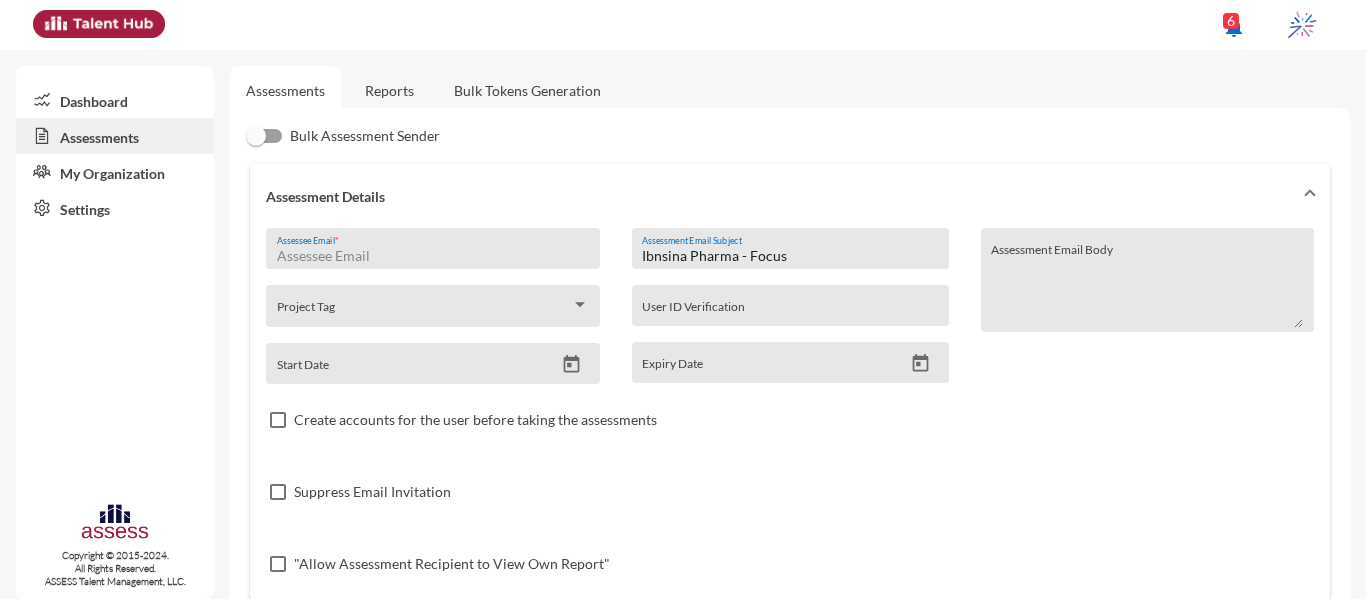 paste on "Nermine.ibrahim87@[EXAMPLE.COM]" 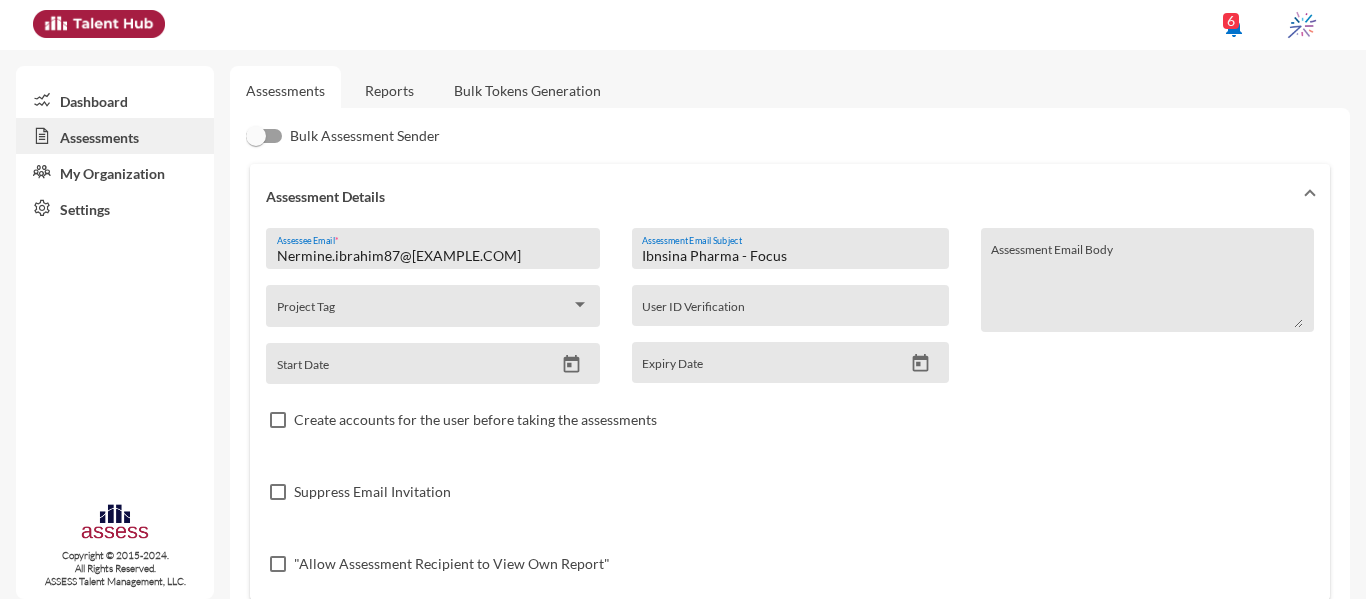 type on "Nermine.ibrahim87@[EXAMPLE.COM]" 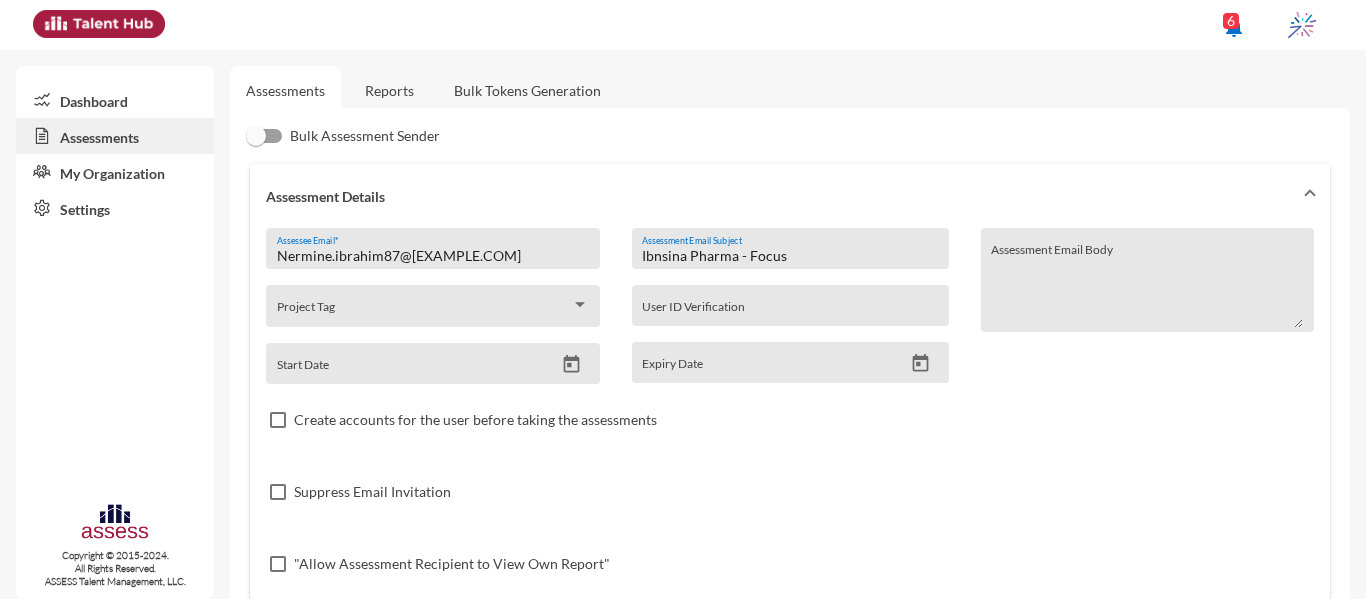 click on "Ibnsina Pharma - Focus" at bounding box center [790, 256] 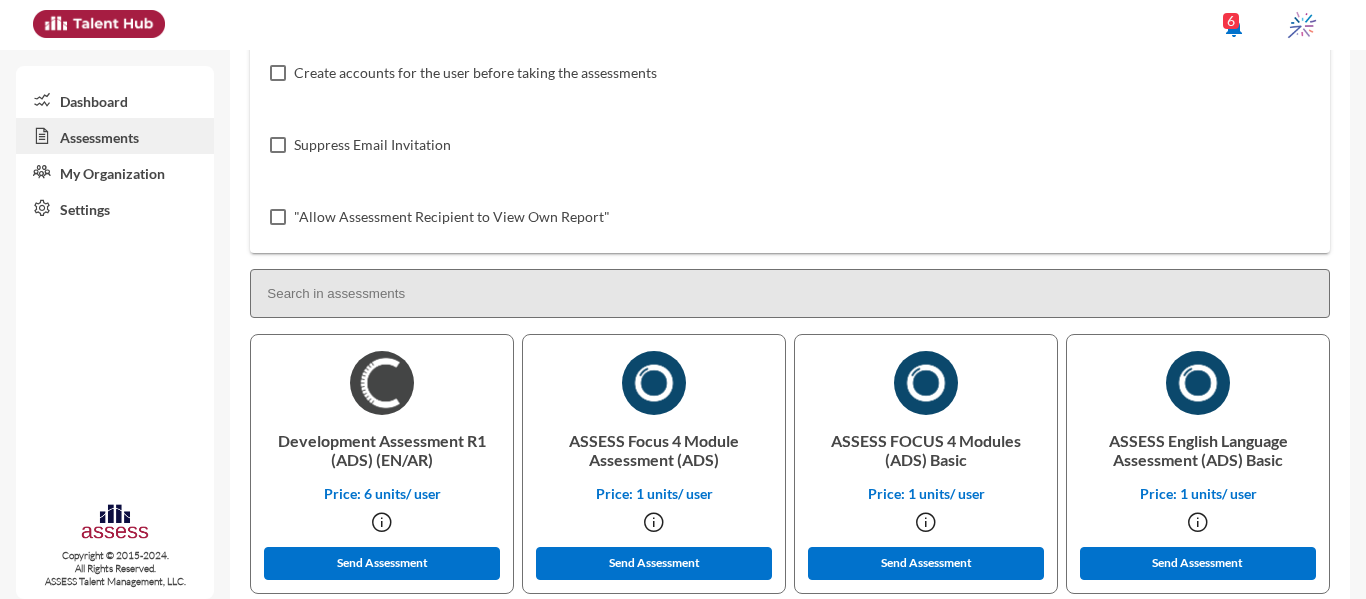 scroll, scrollTop: 375, scrollLeft: 0, axis: vertical 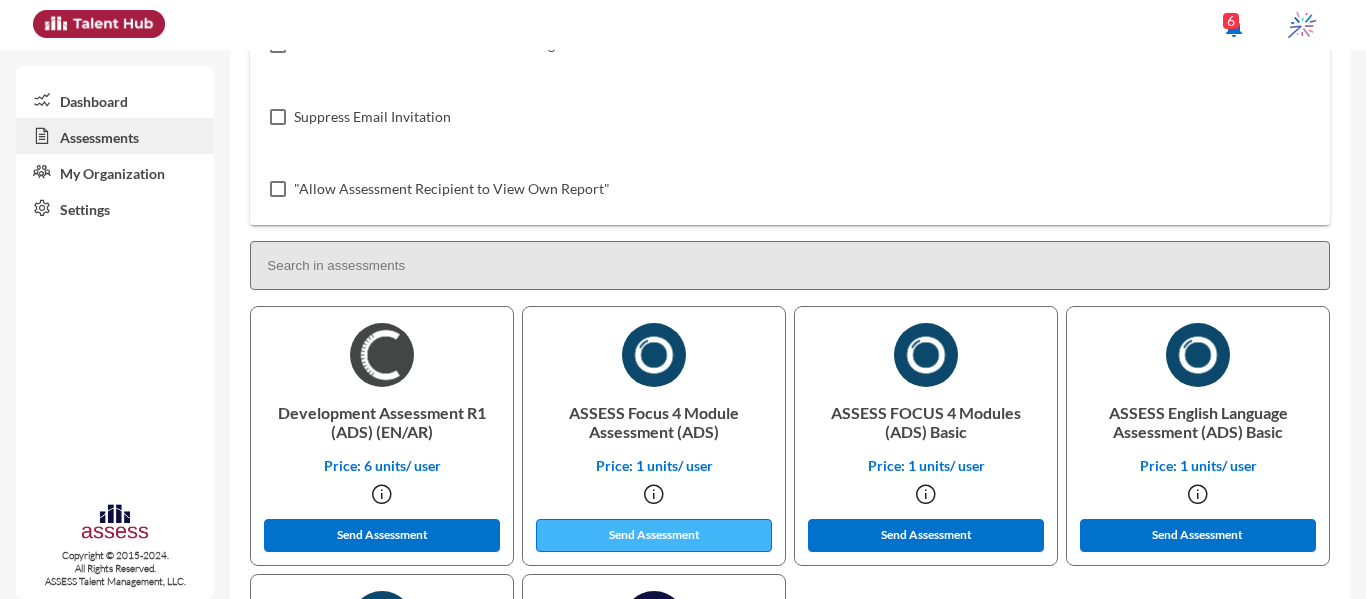 click on "Send Assessment" 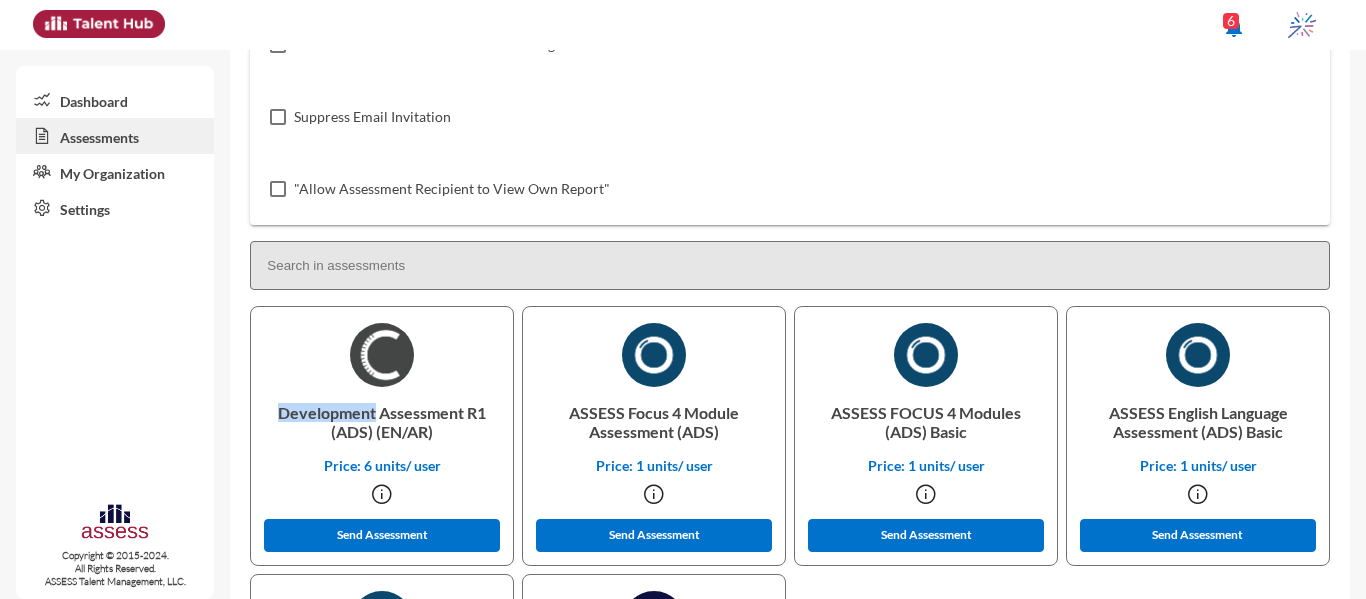 drag, startPoint x: 275, startPoint y: 409, endPoint x: 373, endPoint y: 412, distance: 98.045906 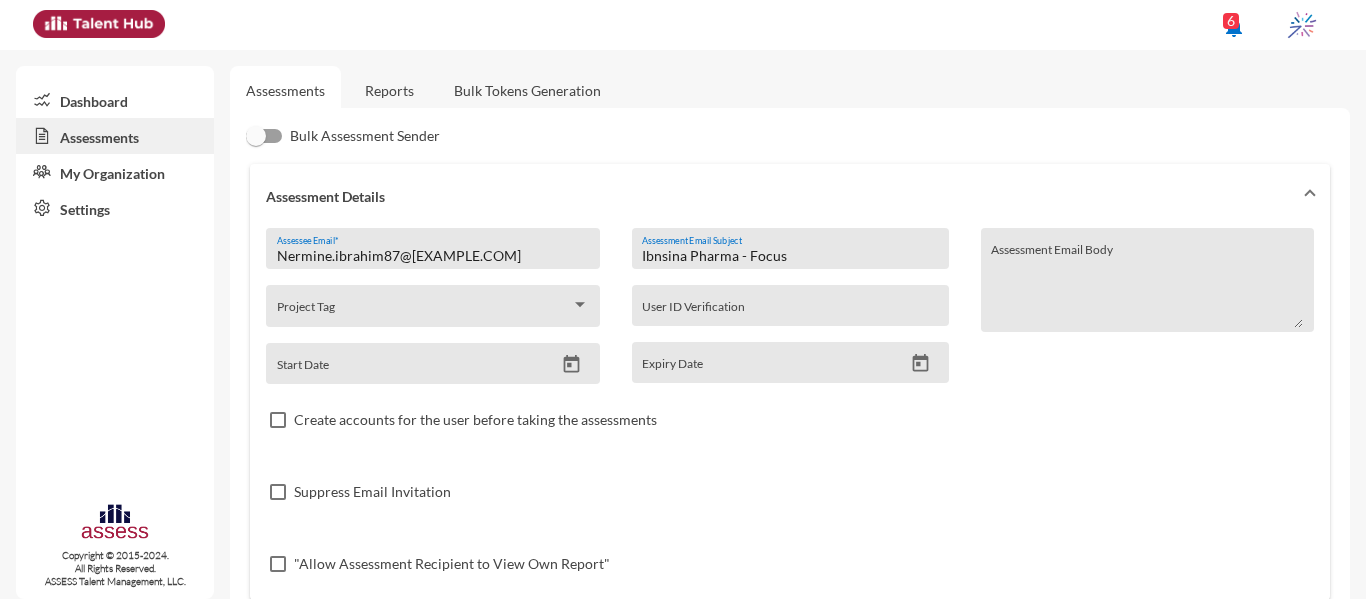 click on "Ibnsina Pharma - Focus" at bounding box center [790, 256] 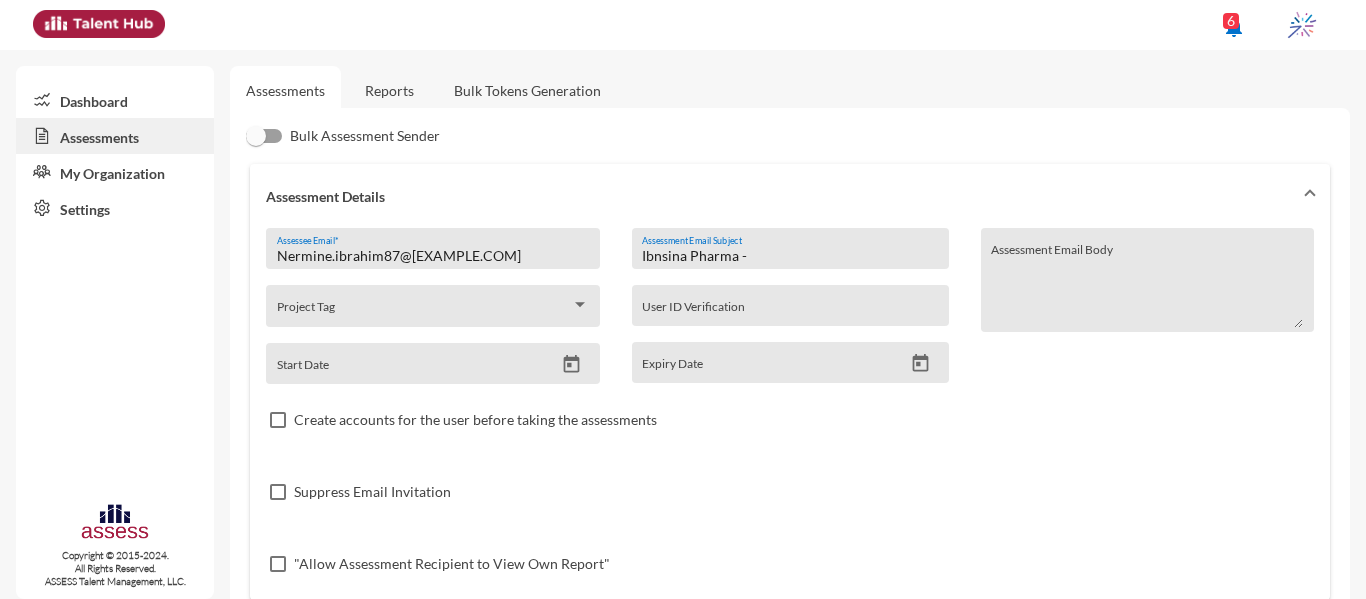 paste on "Development" 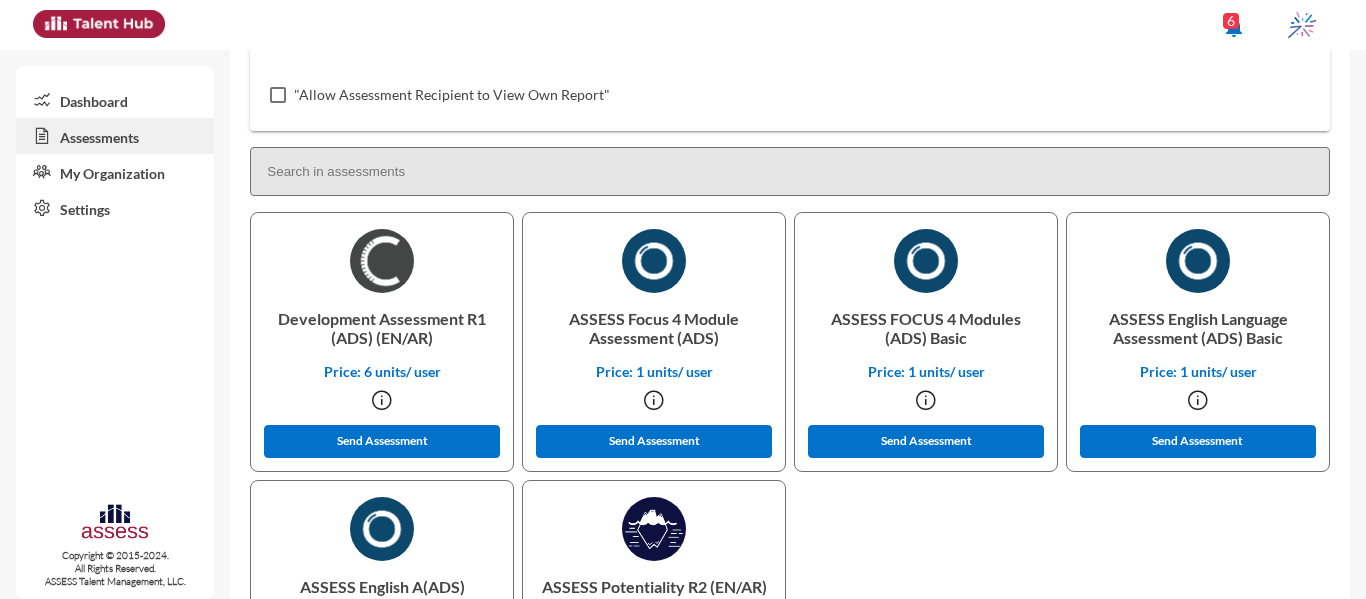 scroll, scrollTop: 478, scrollLeft: 0, axis: vertical 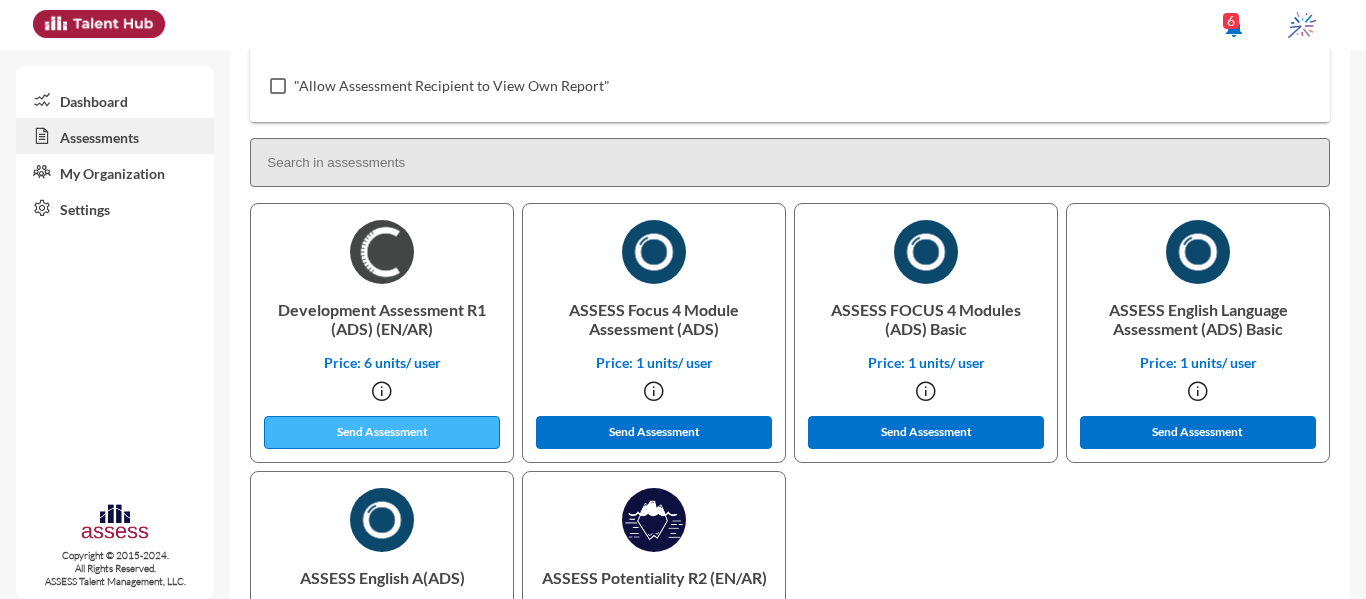 type on "Ibnsina Pharma - Development" 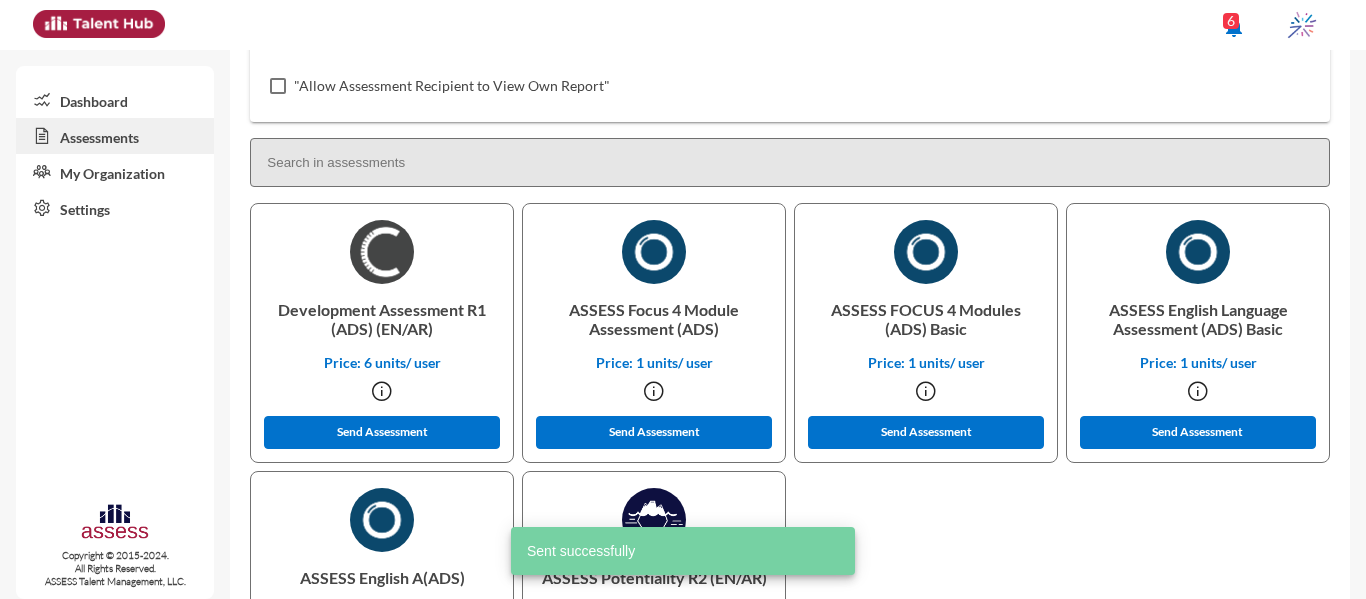 scroll, scrollTop: 0, scrollLeft: 0, axis: both 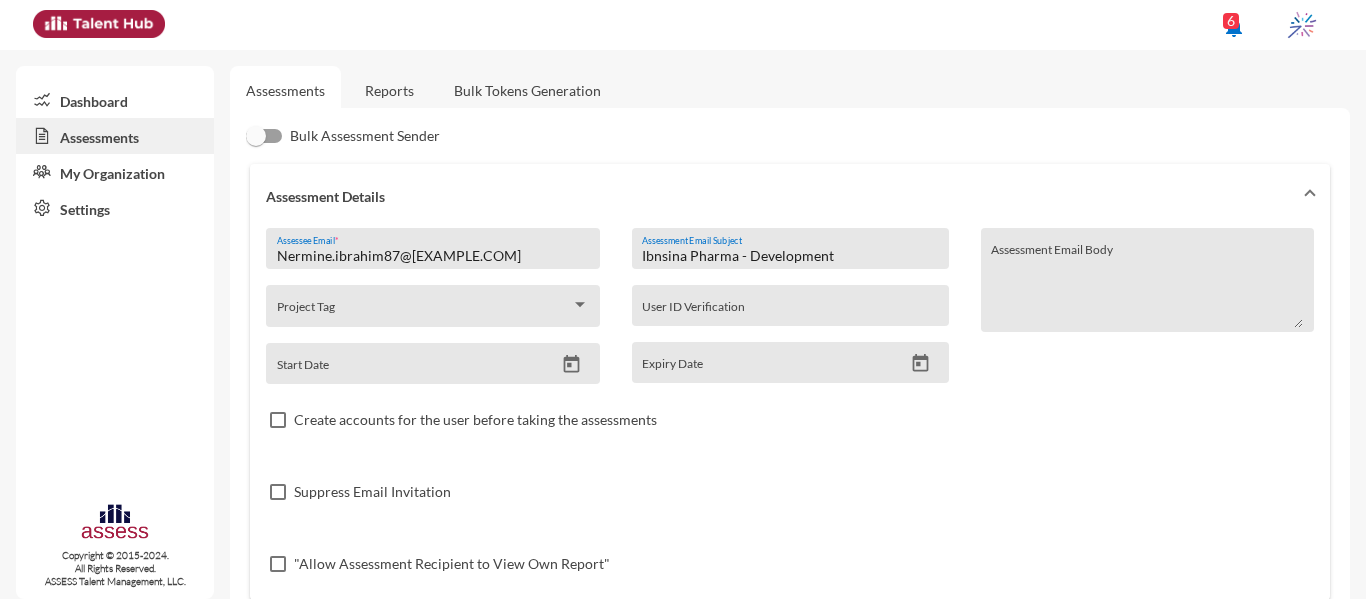 click on "Nermine.ibrahim87@[EXAMPLE.COM]" at bounding box center [433, 256] 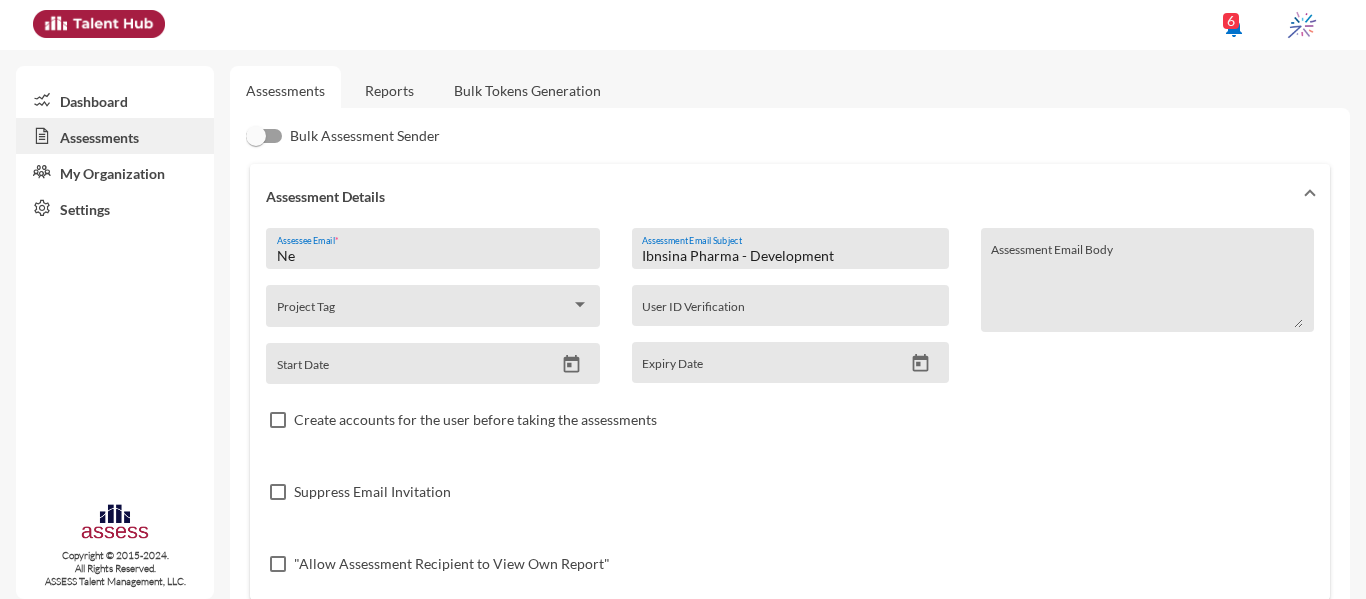 type on "N" 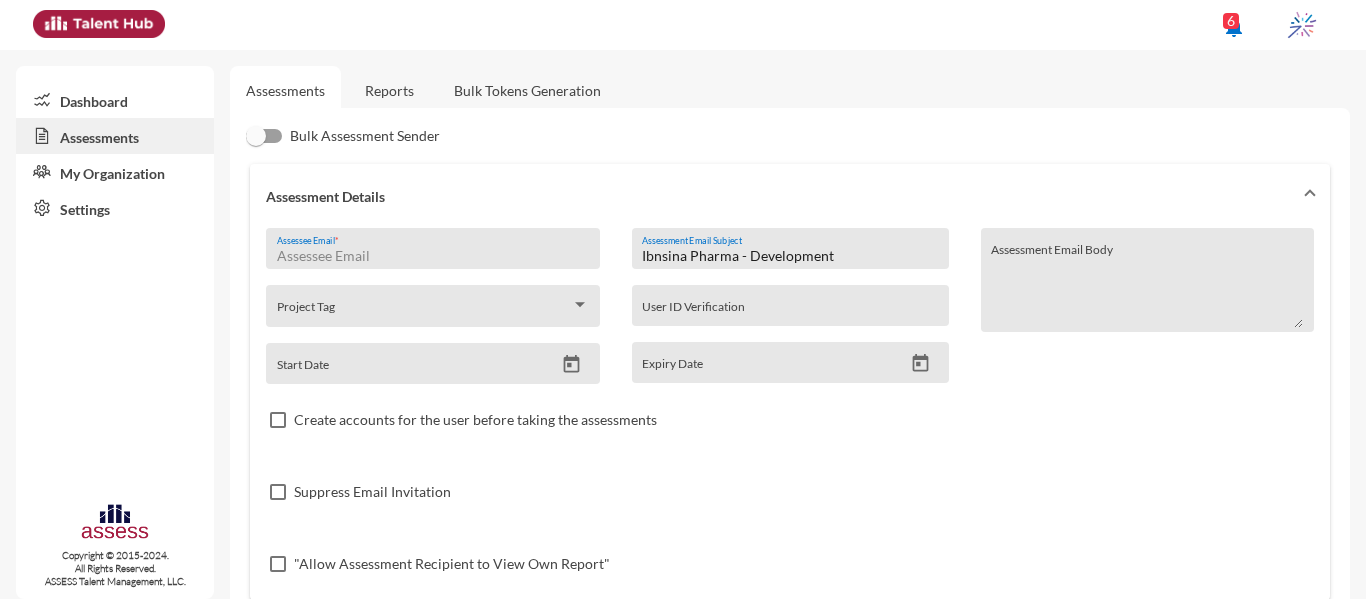 paste on "amr_mostafa1989@[EXAMPLE.COM]" 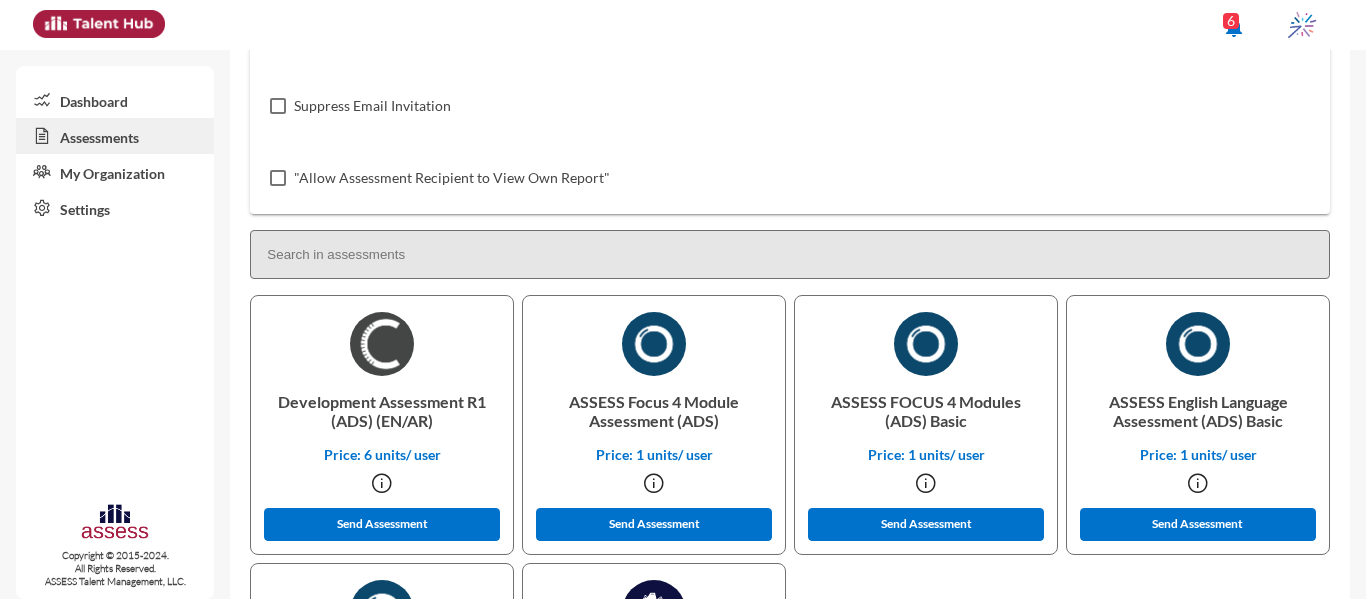 scroll, scrollTop: 397, scrollLeft: 0, axis: vertical 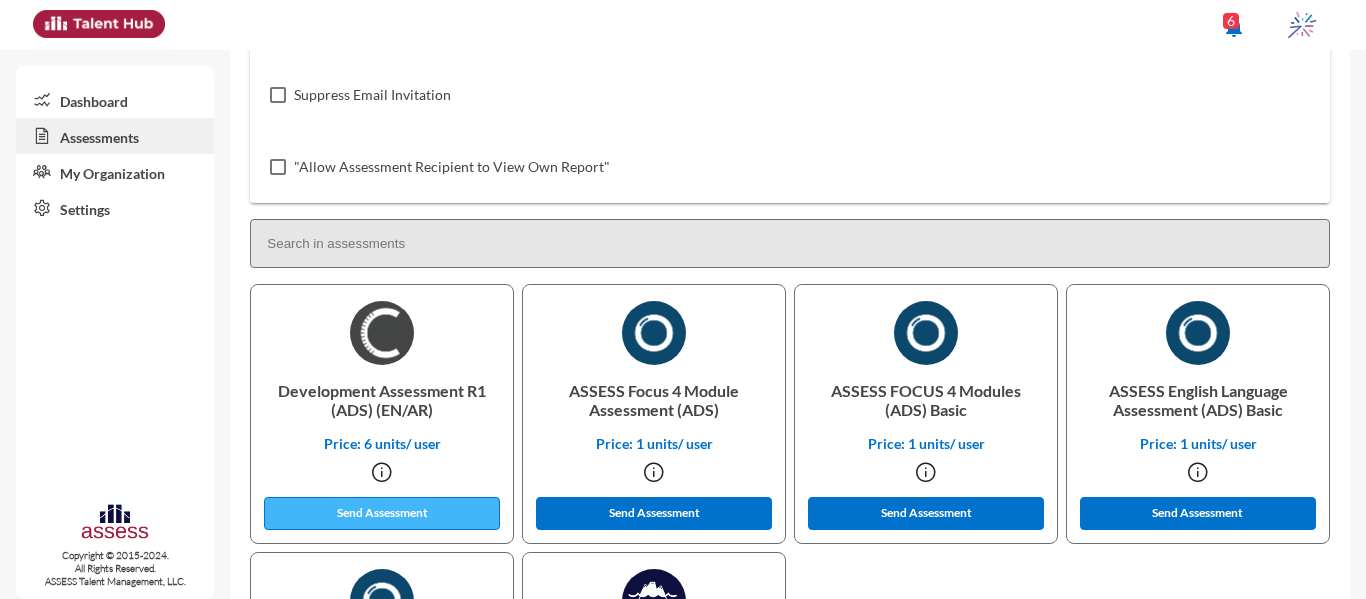 type on "amr_mostafa1989@[EXAMPLE.COM]" 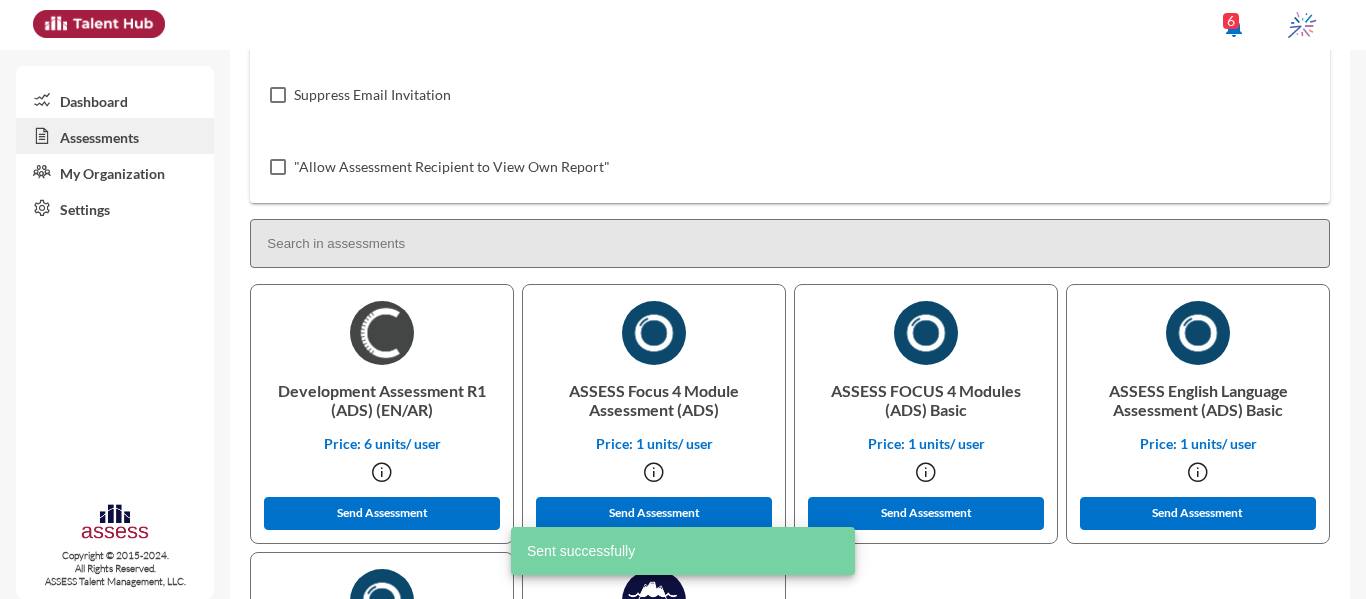 scroll, scrollTop: 1, scrollLeft: 0, axis: vertical 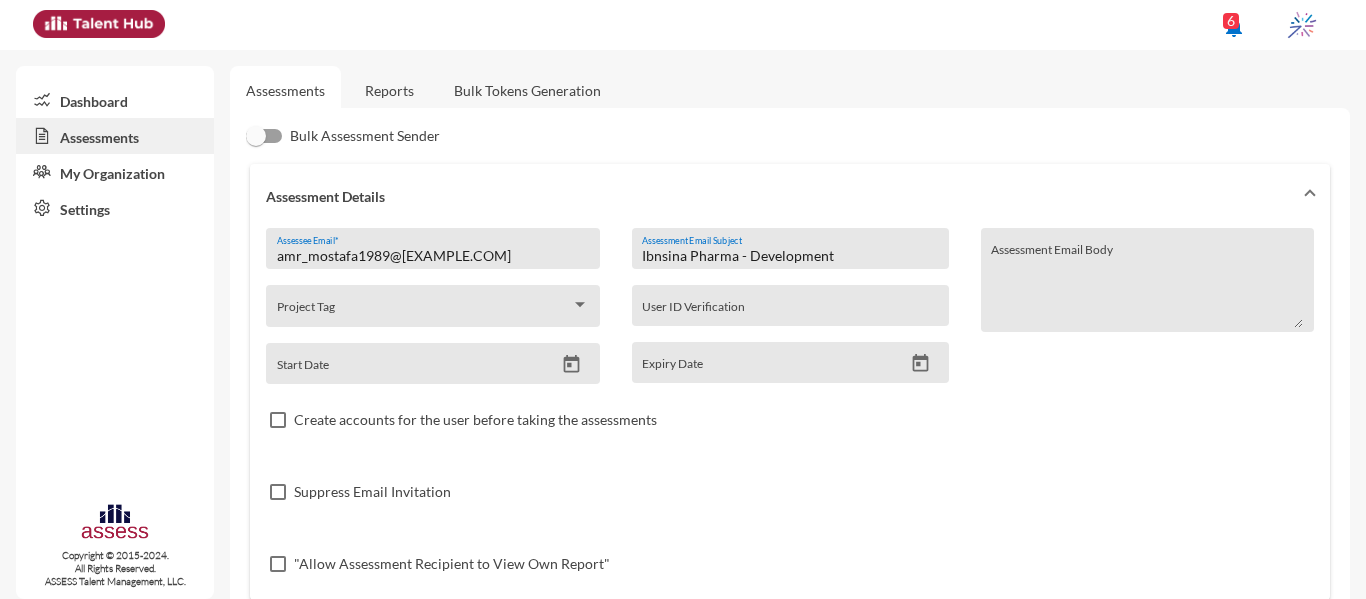 click on "Ibnsina Pharma - Development" at bounding box center (790, 256) 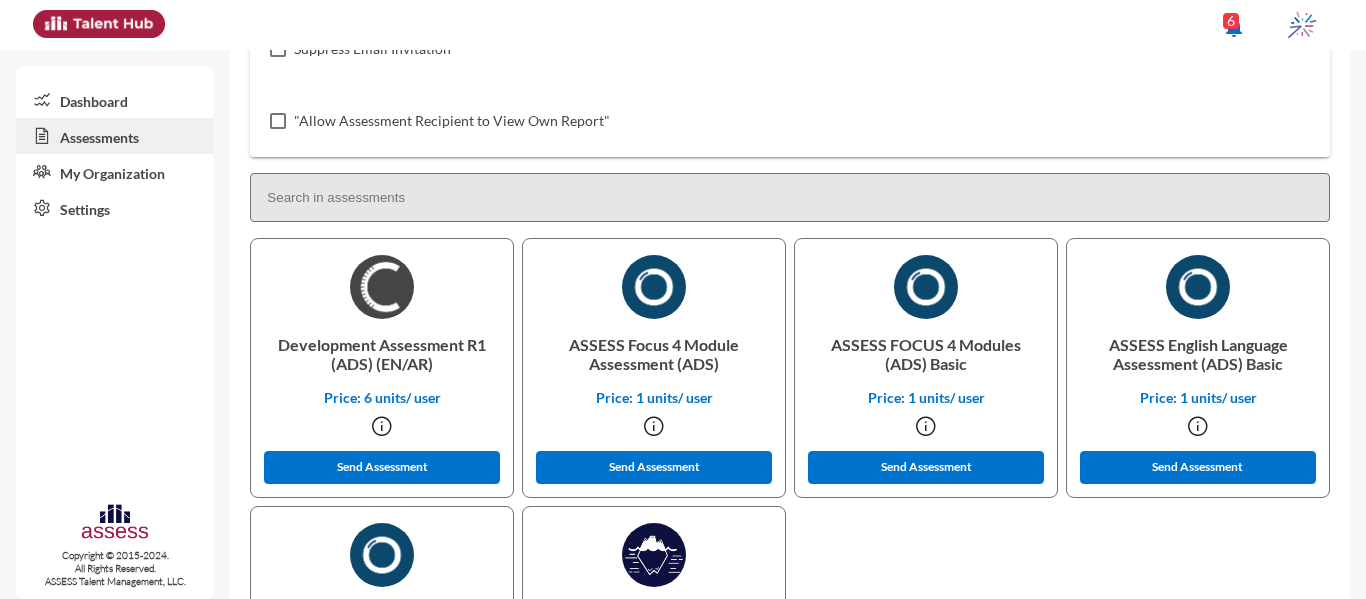 scroll, scrollTop: 447, scrollLeft: 0, axis: vertical 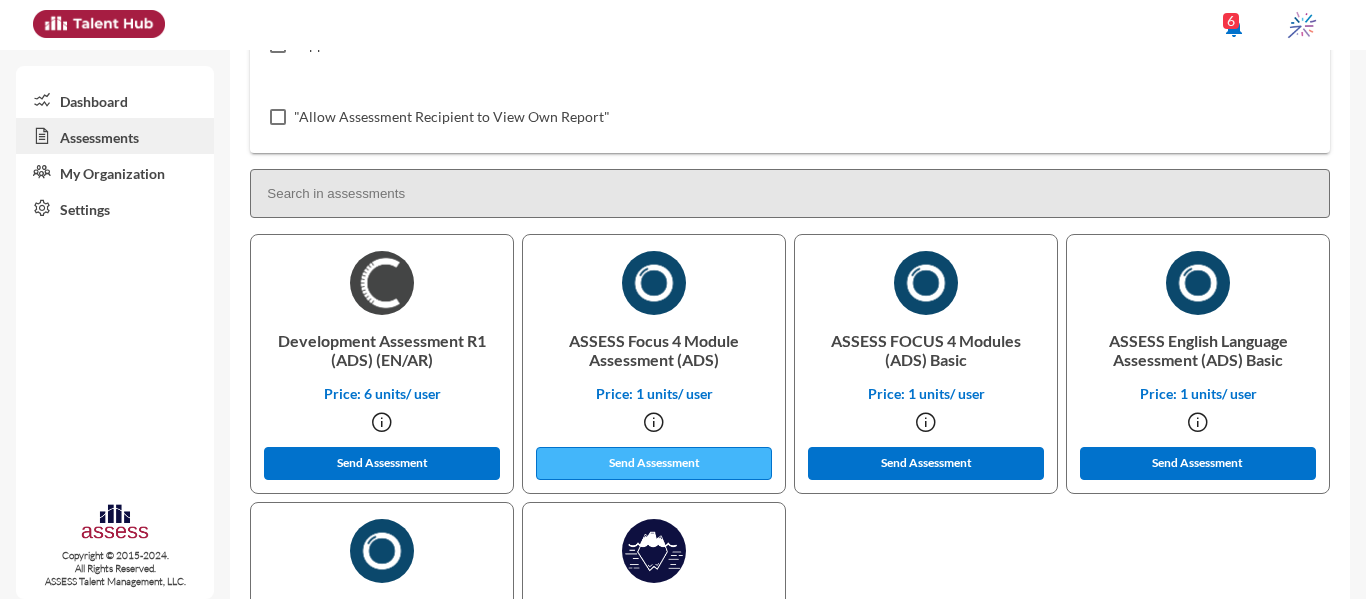 type on "Ibnsina Pharma - Focus" 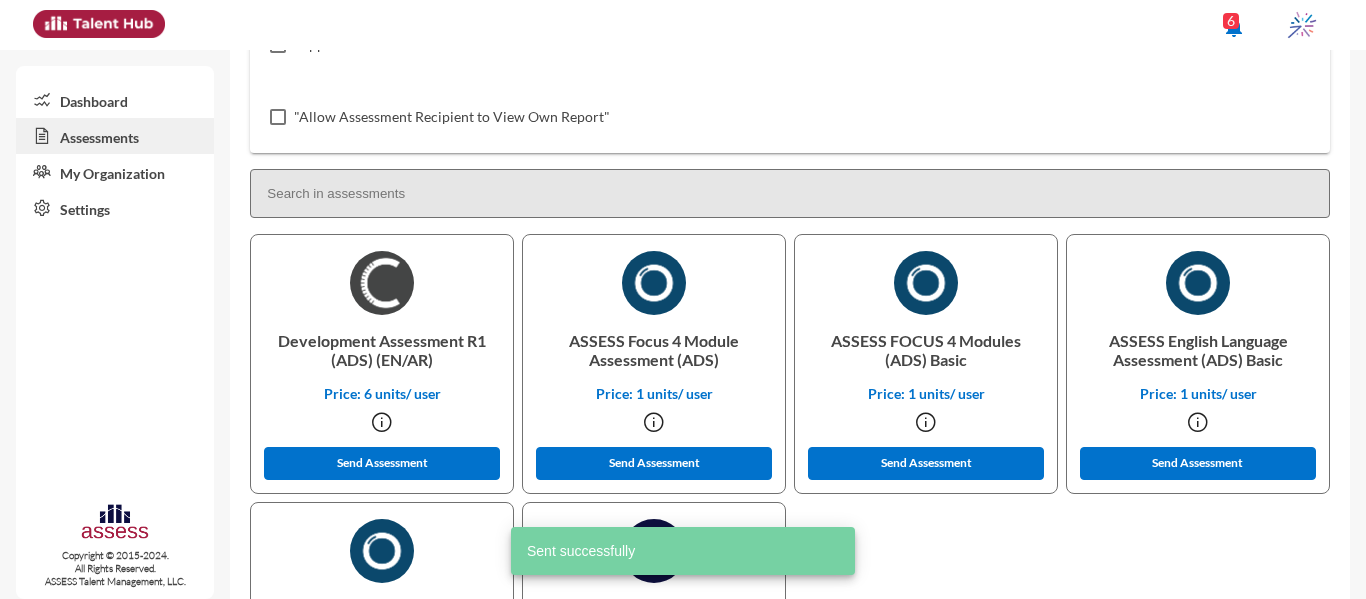 scroll, scrollTop: 0, scrollLeft: 0, axis: both 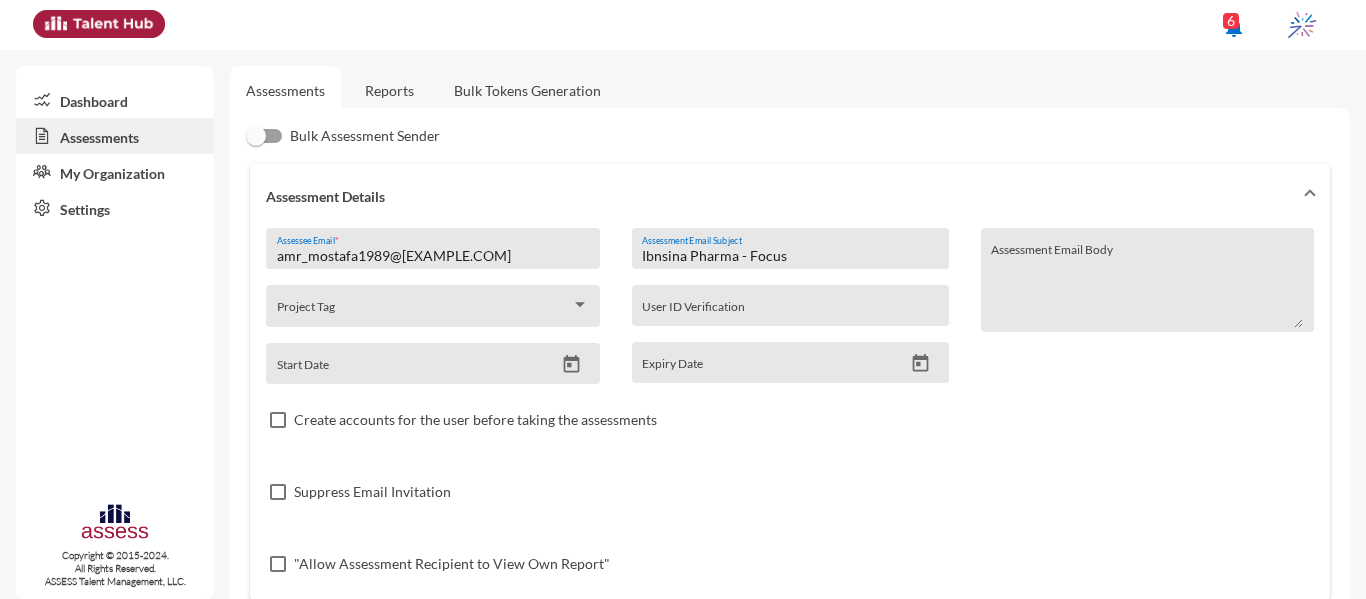 click on "amr_mostafa1989@[EXAMPLE.COM]" at bounding box center (433, 256) 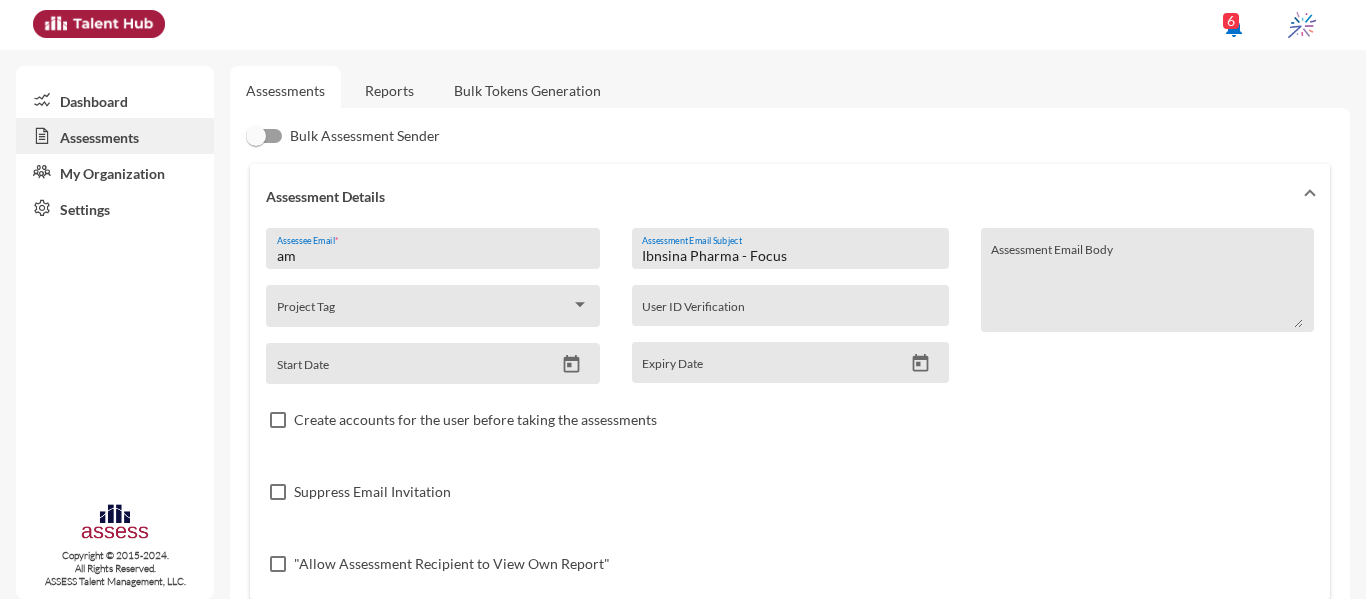 type on "a" 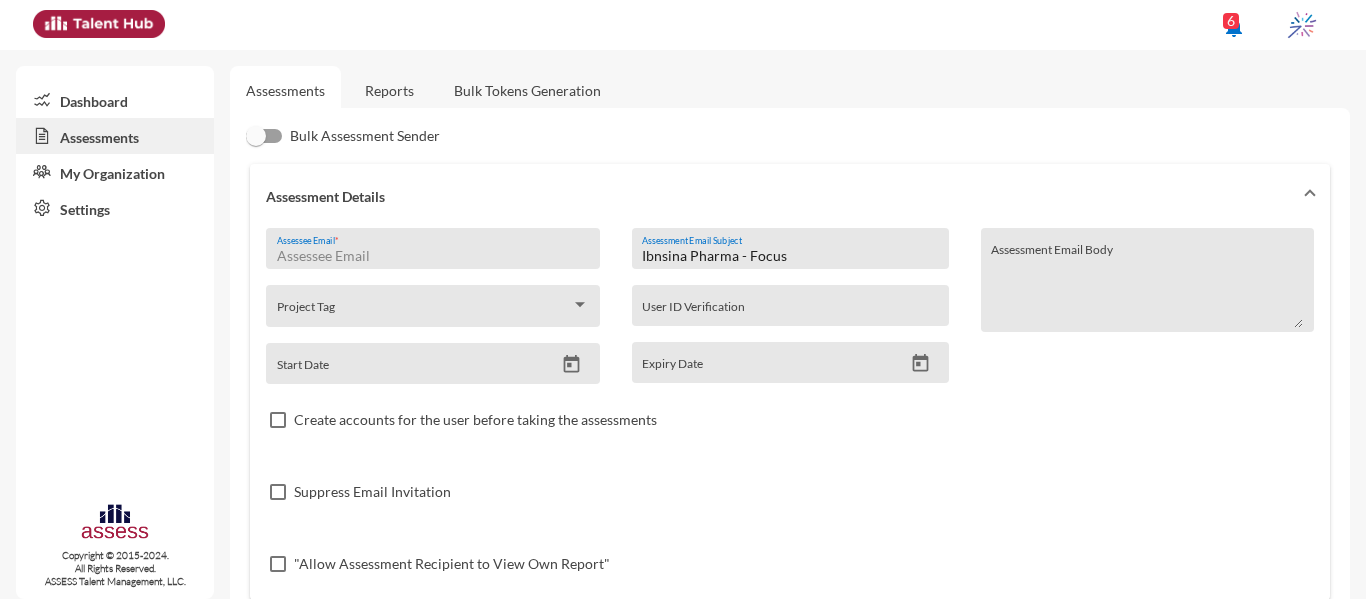 paste on "[EMAIL]" 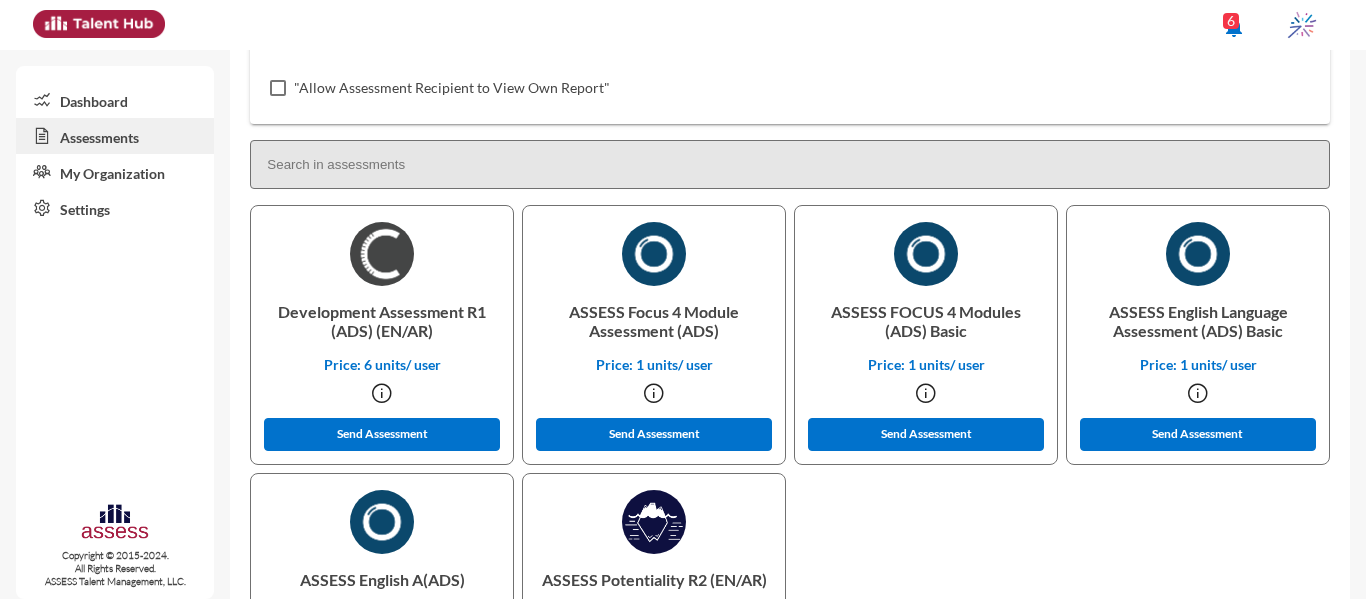 scroll, scrollTop: 482, scrollLeft: 0, axis: vertical 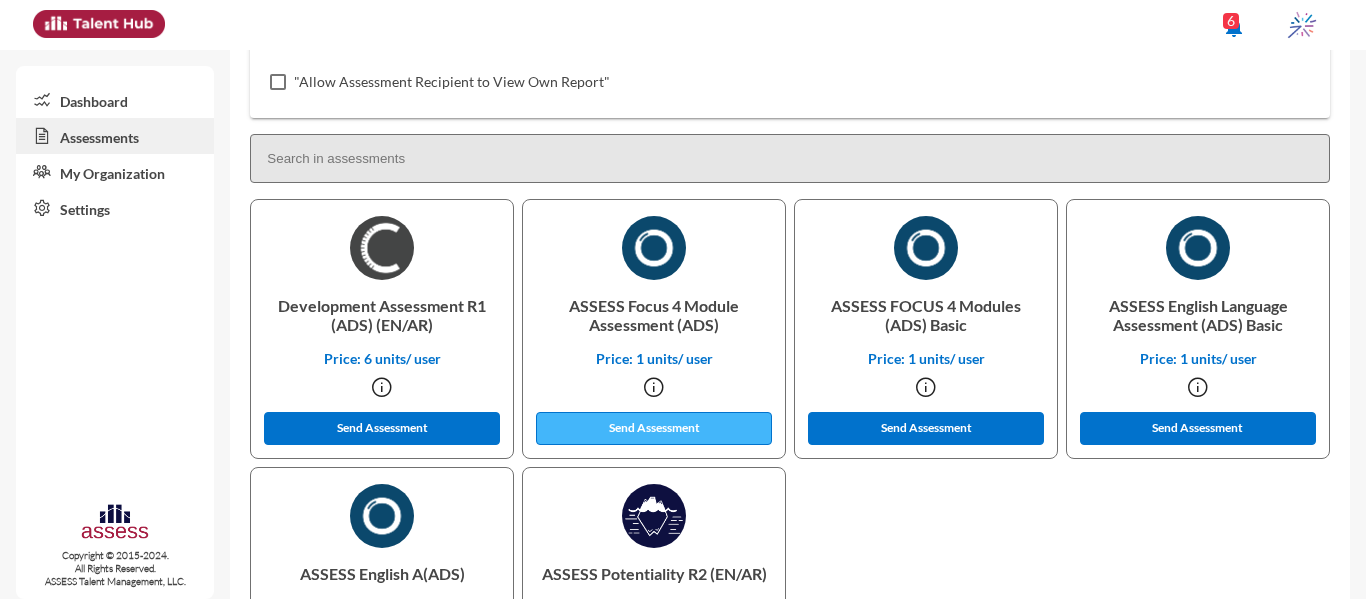 type on "[EMAIL]" 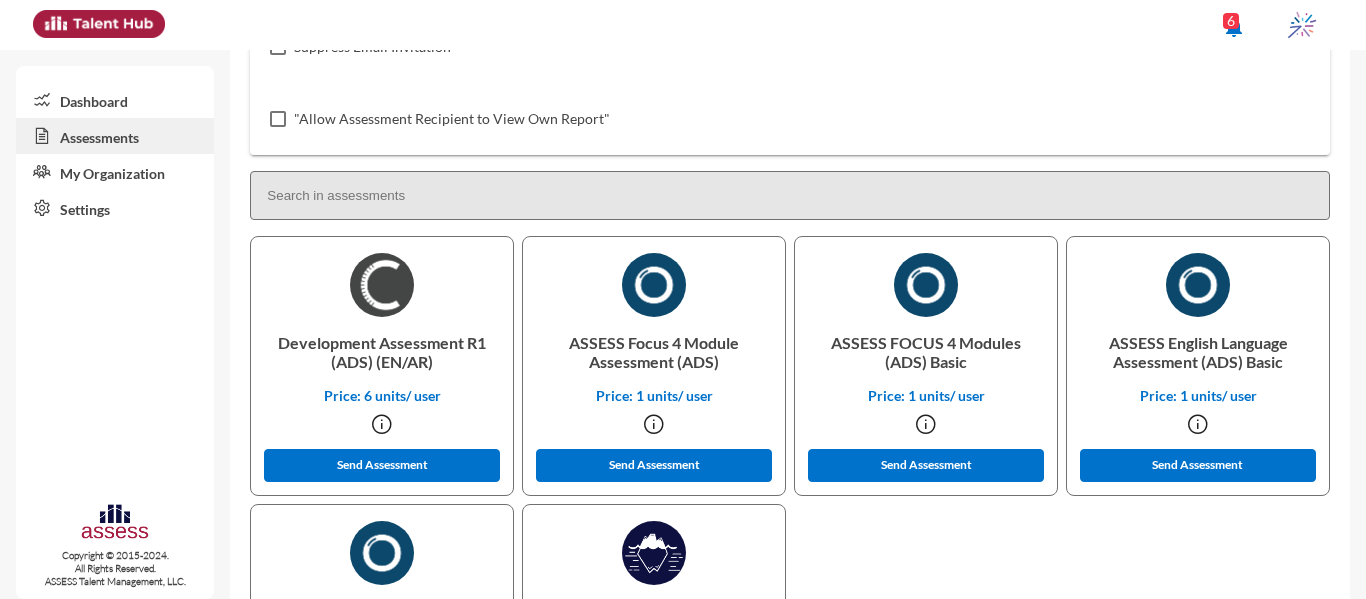 scroll, scrollTop: 471, scrollLeft: 0, axis: vertical 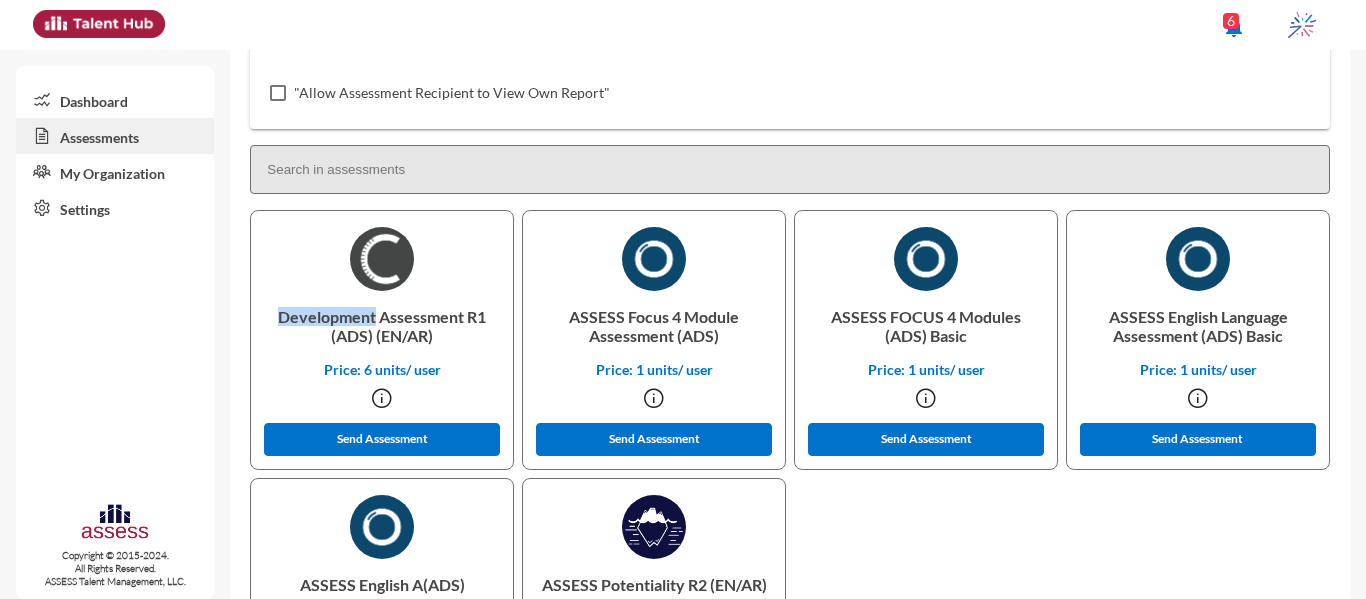 drag, startPoint x: 267, startPoint y: 319, endPoint x: 372, endPoint y: 323, distance: 105.076164 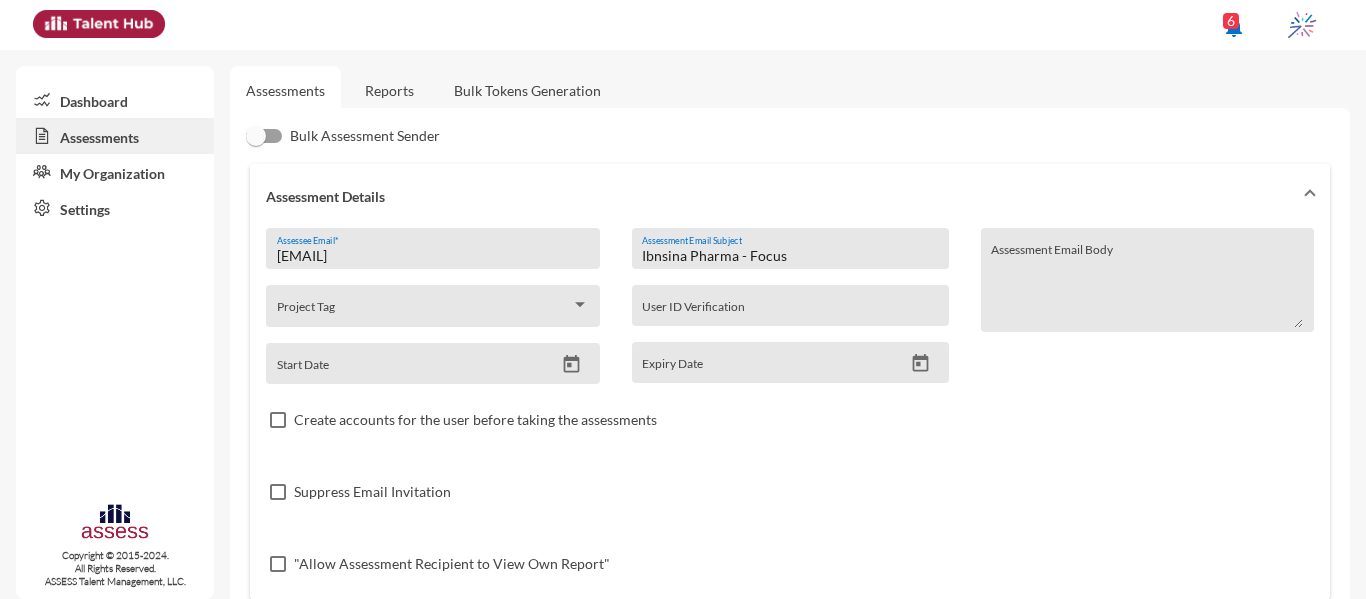 click on "Ibnsina Pharma - Focus Assessment Email Subject" at bounding box center [790, 254] 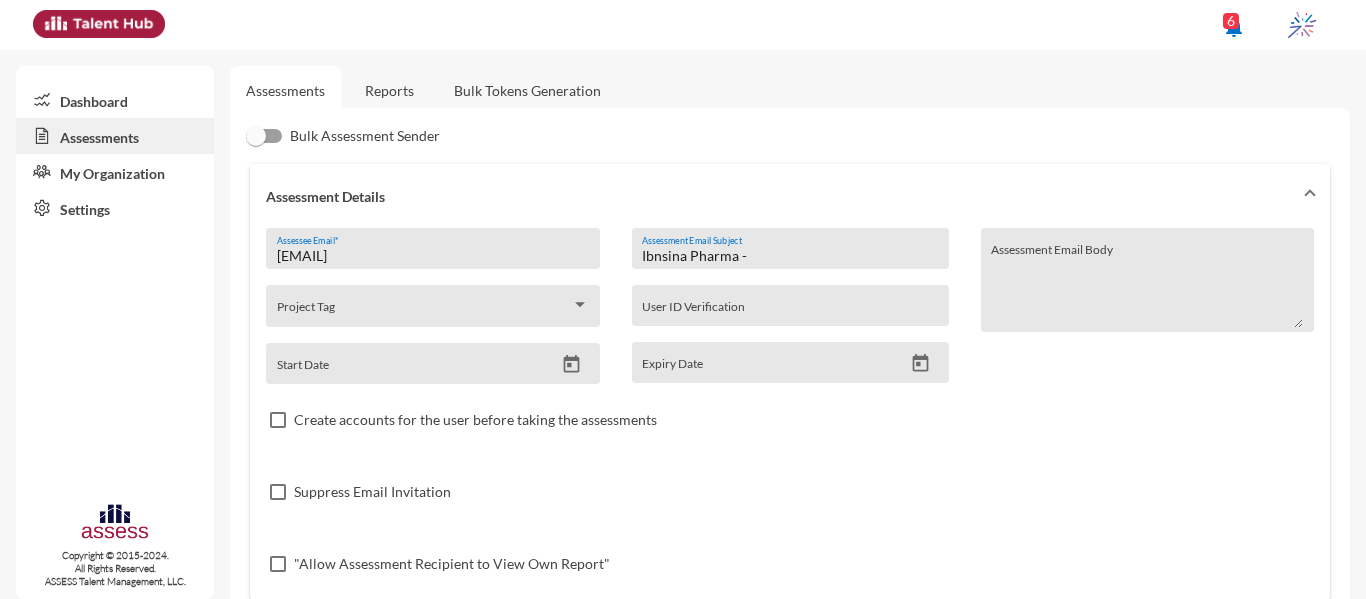 paste on "Development" 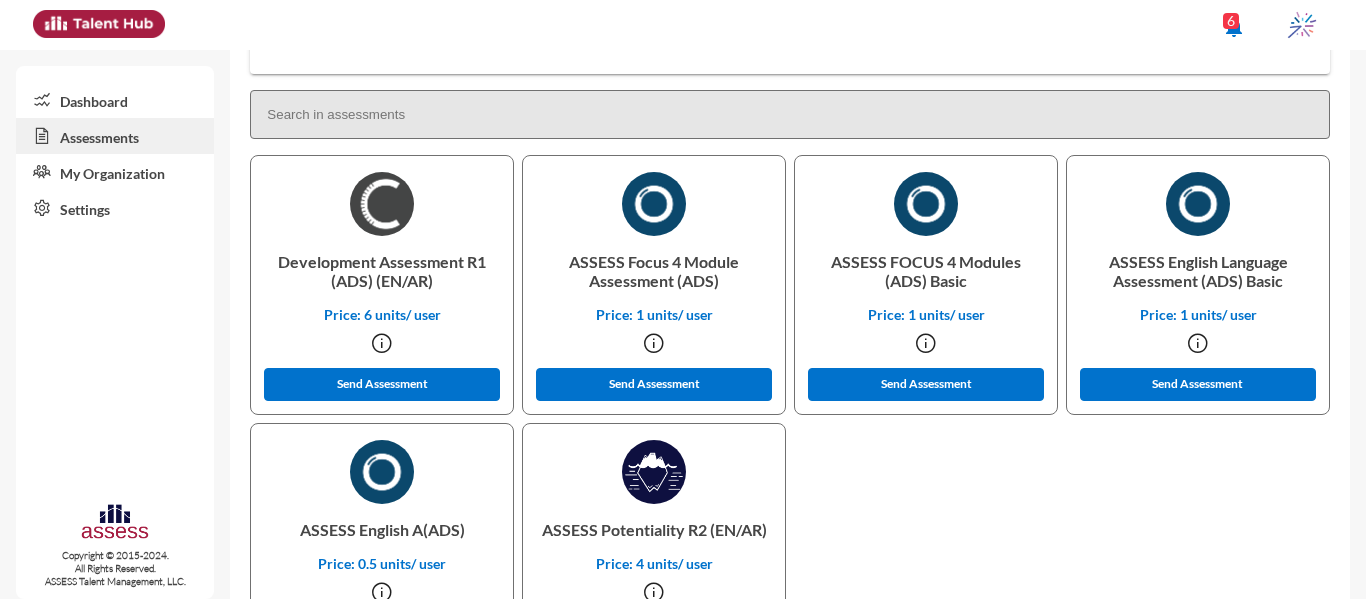 scroll, scrollTop: 528, scrollLeft: 0, axis: vertical 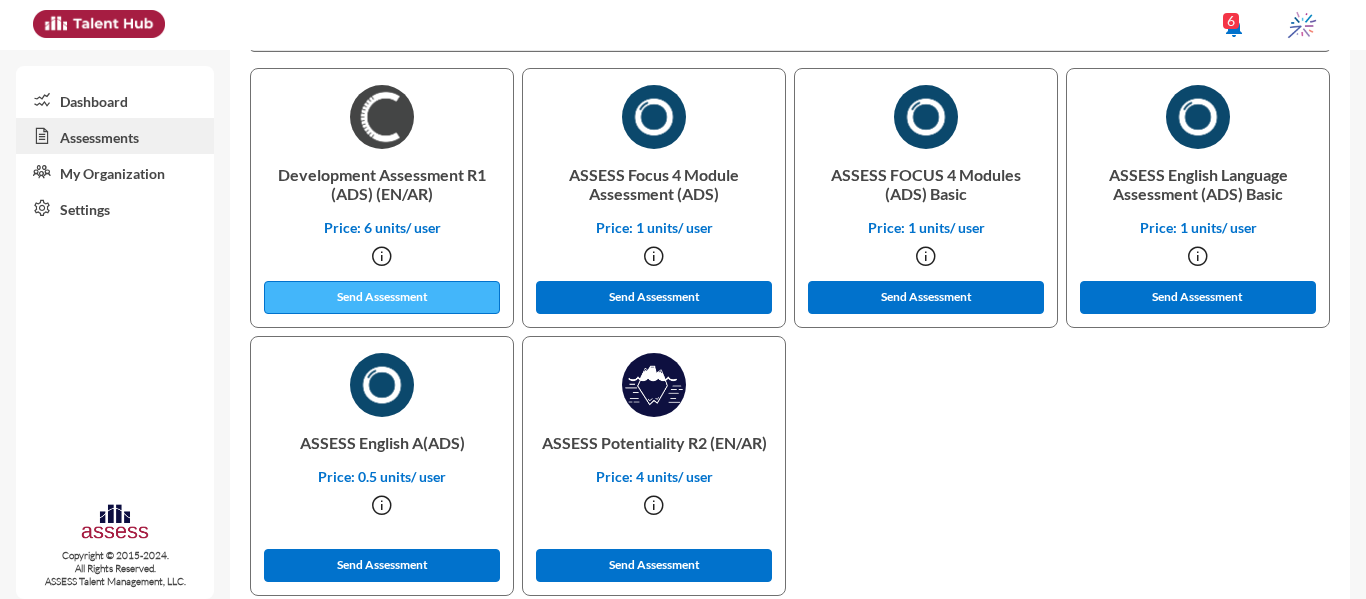 type on "Ibnsina Pharma - Development" 